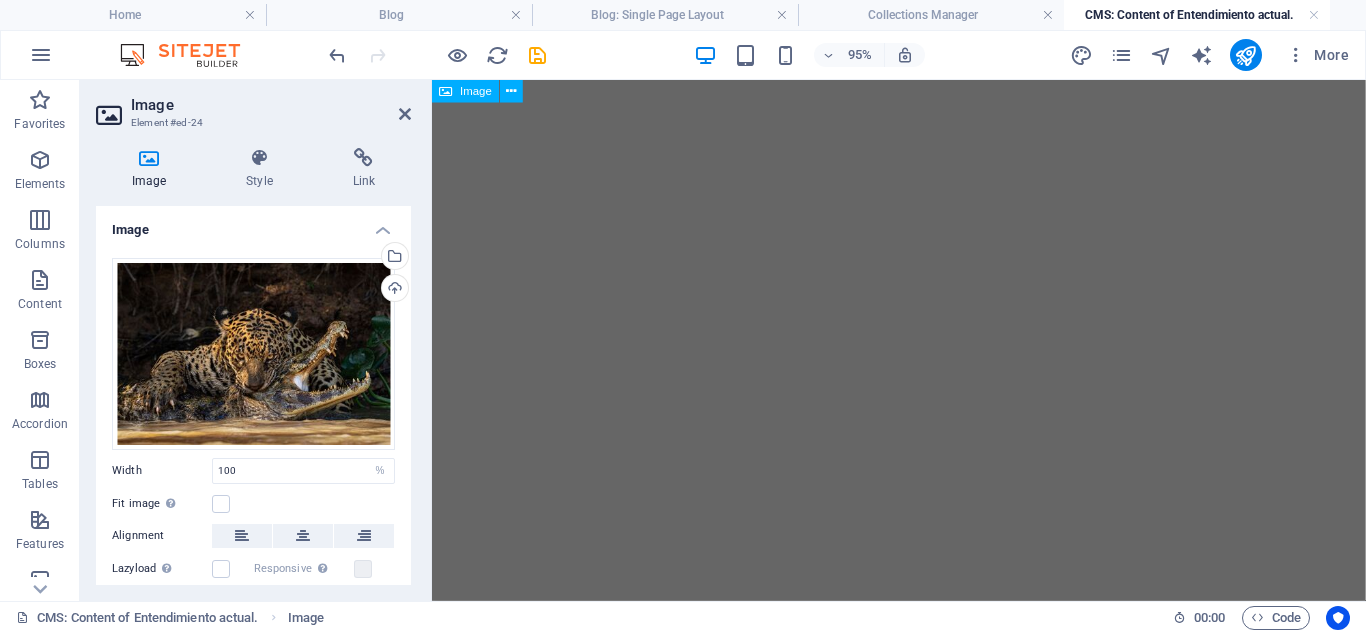 select on "%" 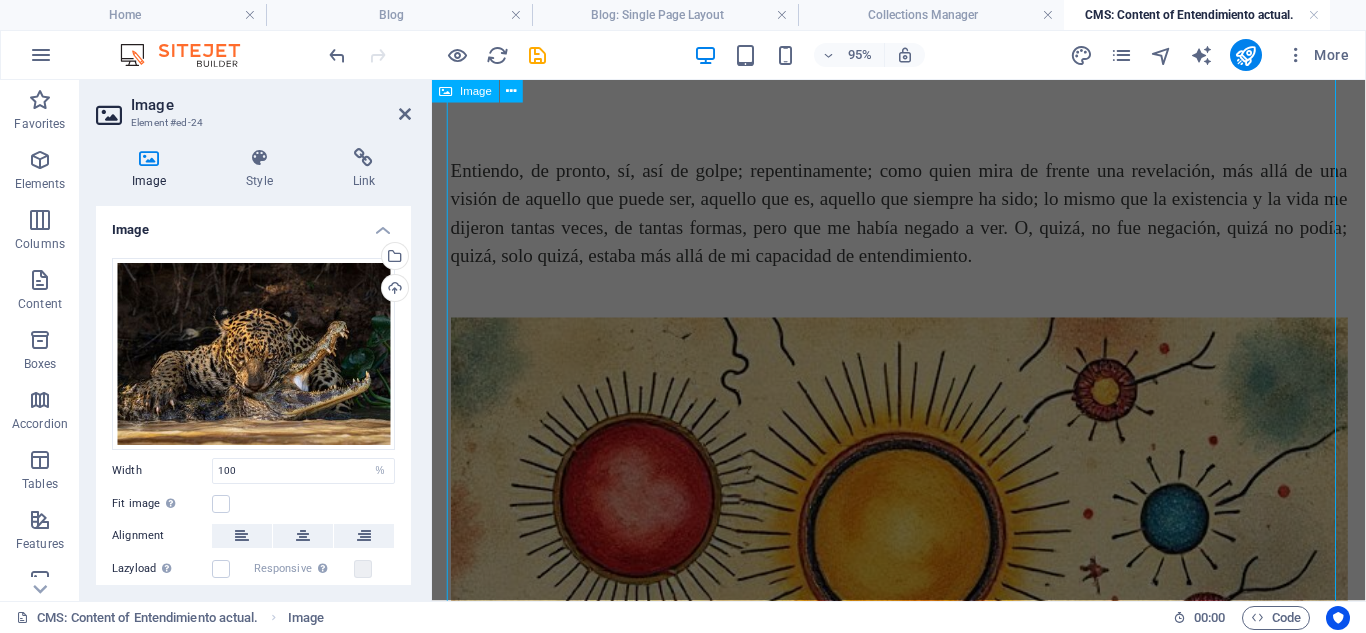 scroll, scrollTop: 1500, scrollLeft: 0, axis: vertical 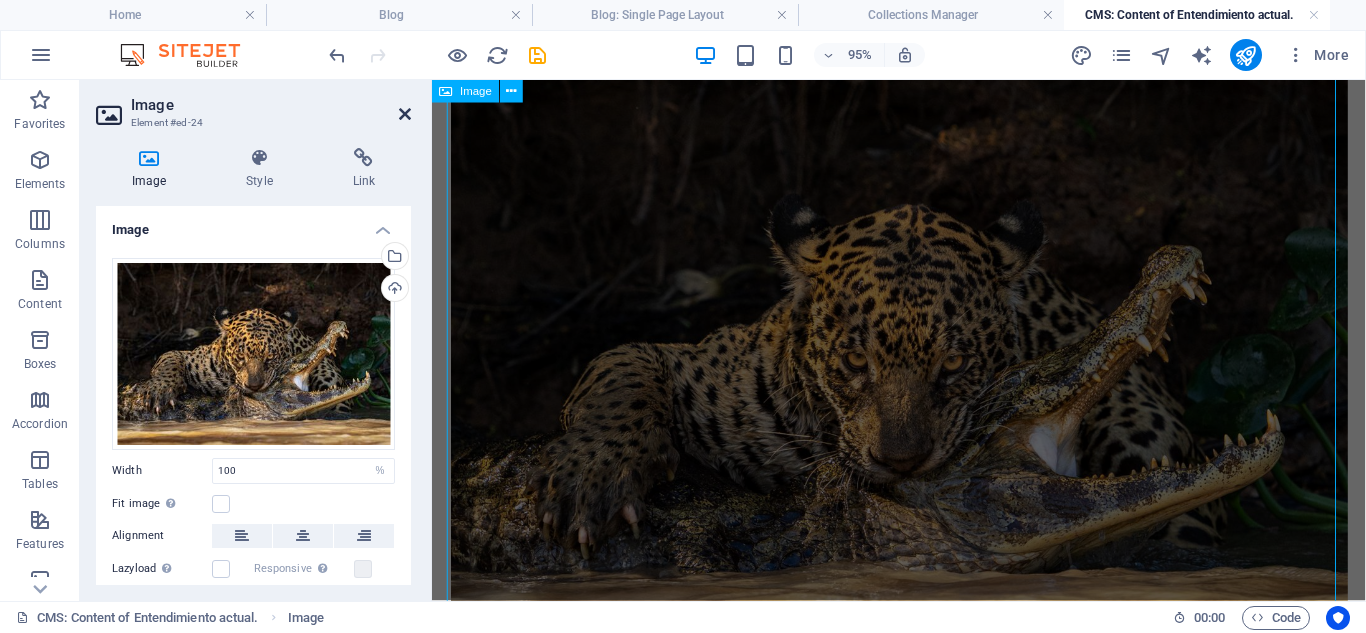 click at bounding box center [405, 114] 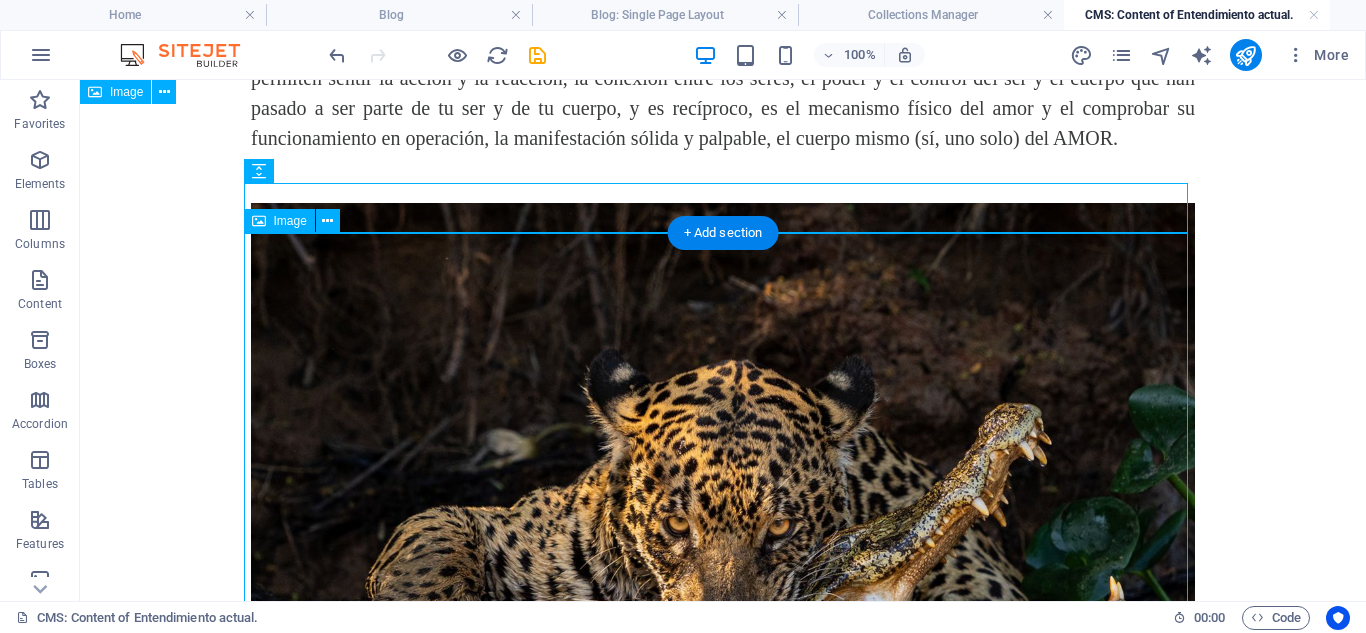 scroll, scrollTop: 2300, scrollLeft: 0, axis: vertical 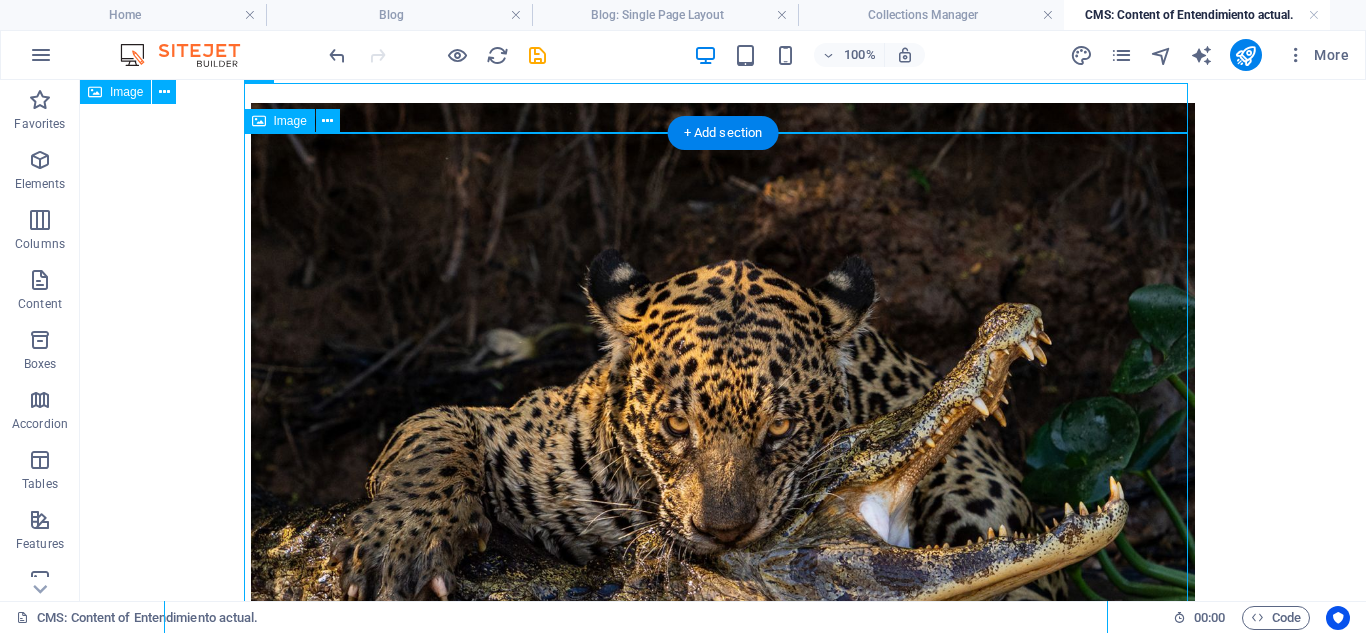 click at bounding box center (723, 417) 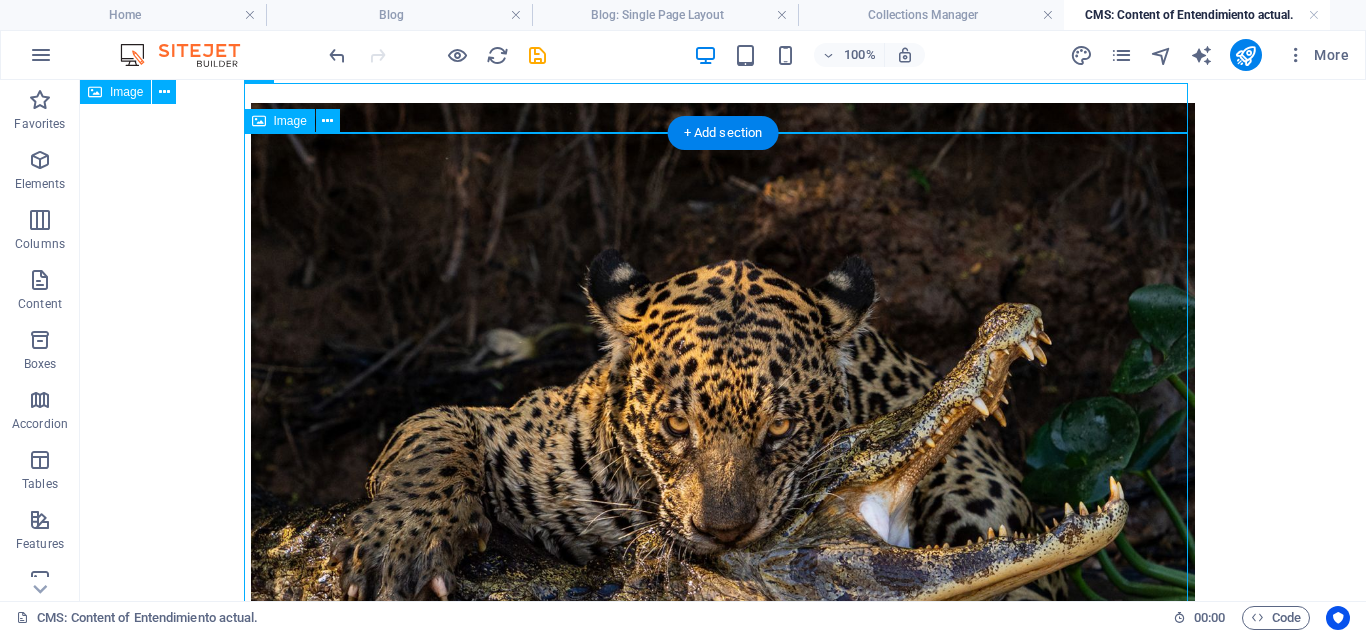 click at bounding box center (723, 417) 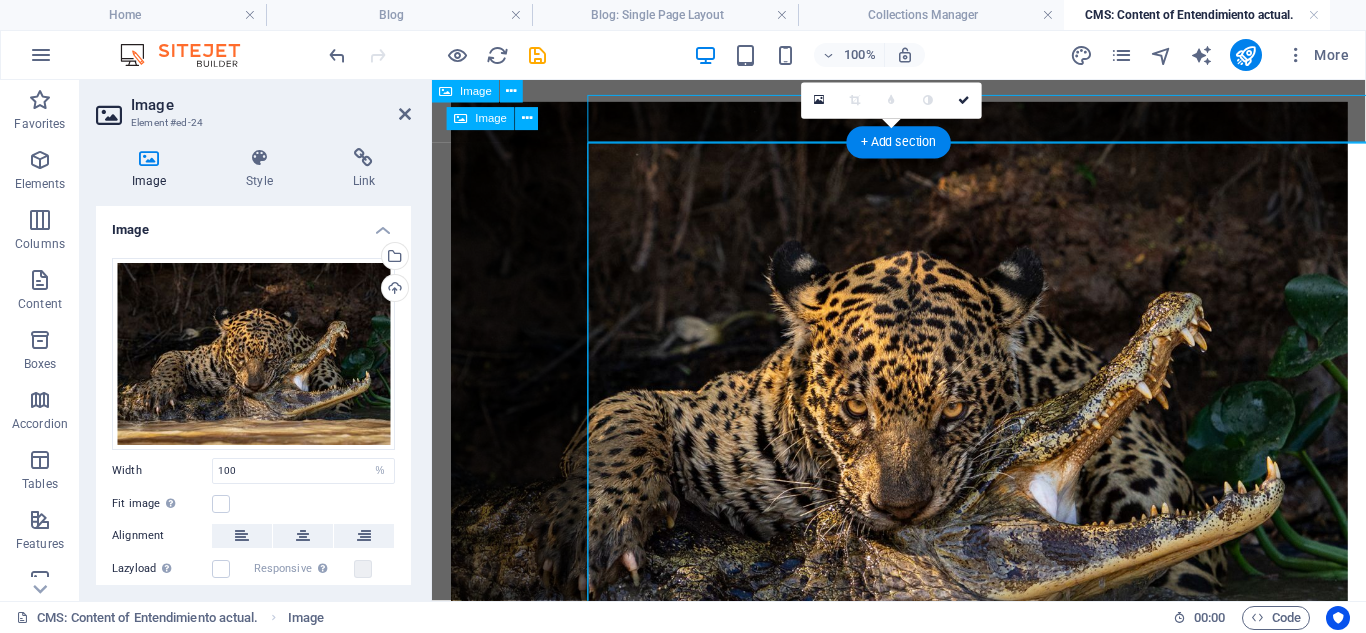 scroll, scrollTop: 2287, scrollLeft: 0, axis: vertical 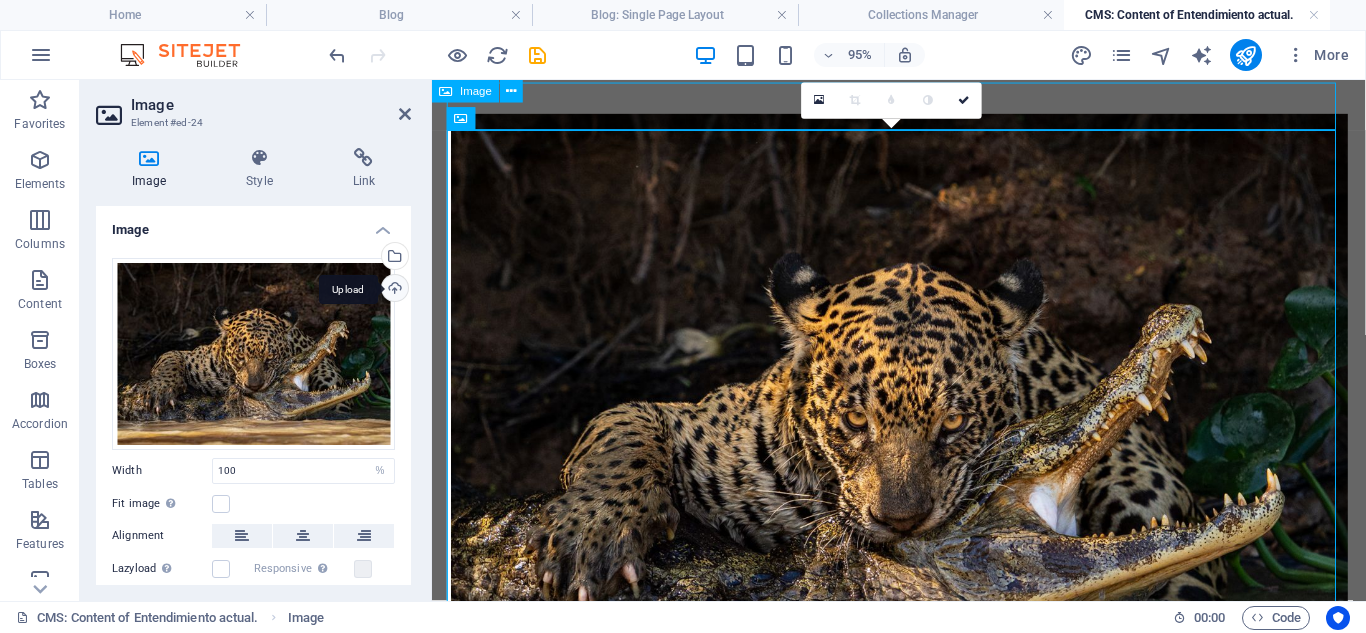 click on "Upload" at bounding box center (393, 290) 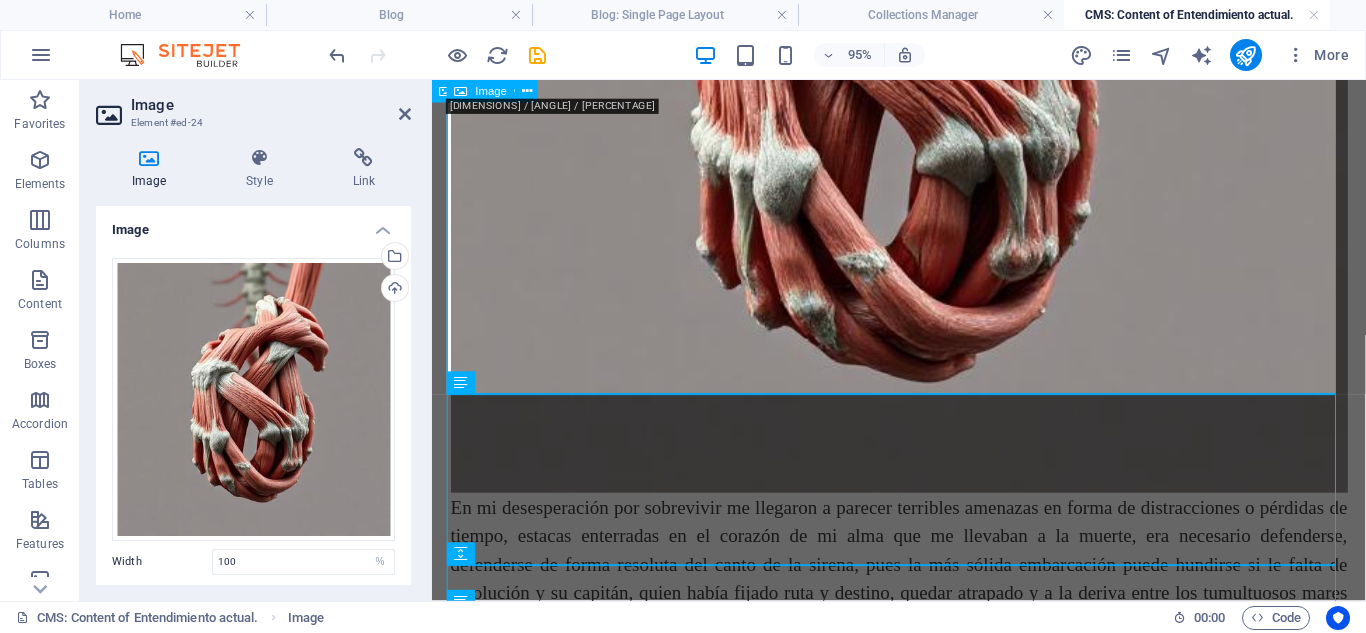 scroll, scrollTop: 2987, scrollLeft: 0, axis: vertical 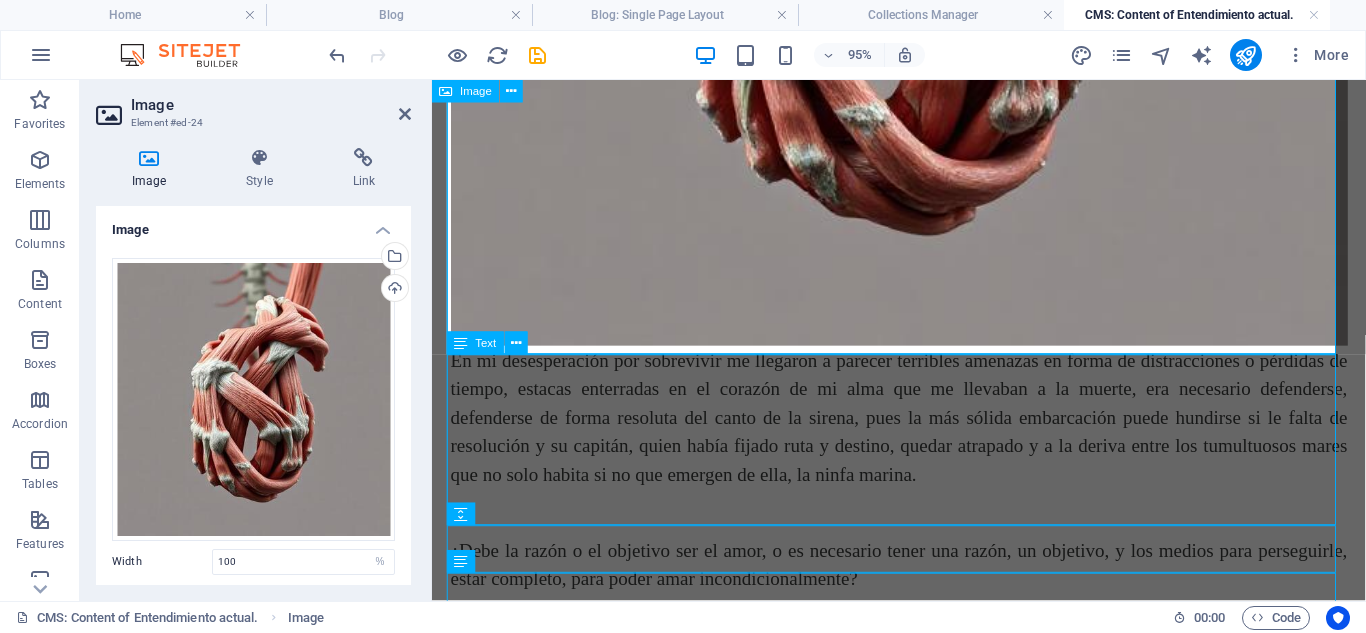 click on "En mi desesperación por sobrevivir me llegaron a parecer terribles amenazas en forma de distracciones o pérdidas de tiempo, estacas enterradas en el corazón de mi alma que me llevaban a la muerte, era necesario defenderse, defenderse de forma resoluta del canto de la sirena, pues la más sólida embarcación puede hundirse si le falta de resolución y su capitán, quien había fijado ruta y destino, quedar atrapado y a la deriva entre los tumultuosos mares que no solo habita si no que emergen de ella, la ninfa marina." at bounding box center [924, 435] 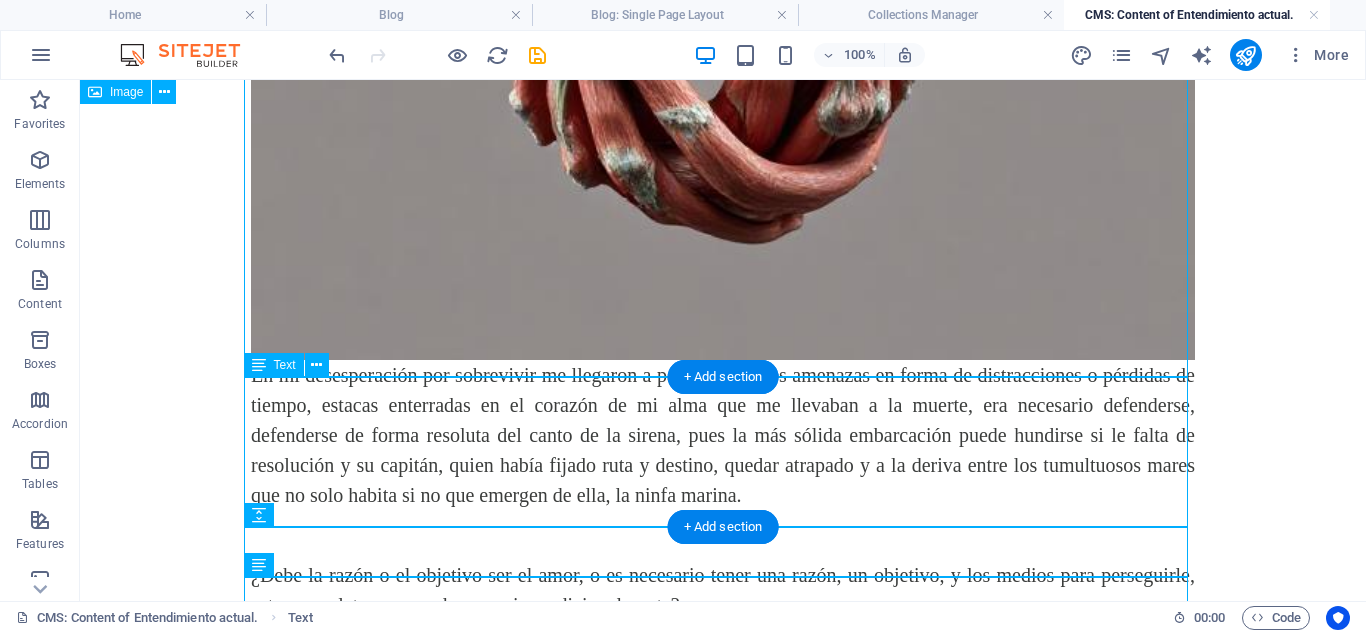 scroll, scrollTop: 3000, scrollLeft: 0, axis: vertical 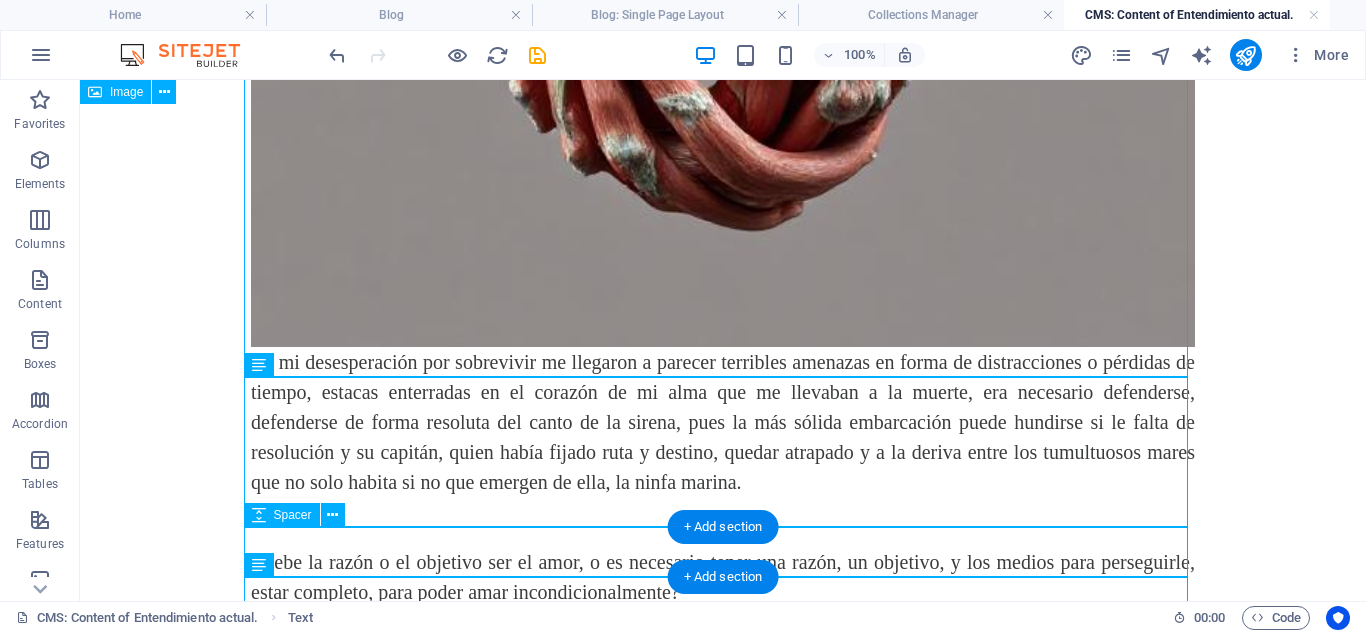 click at bounding box center (723, 522) 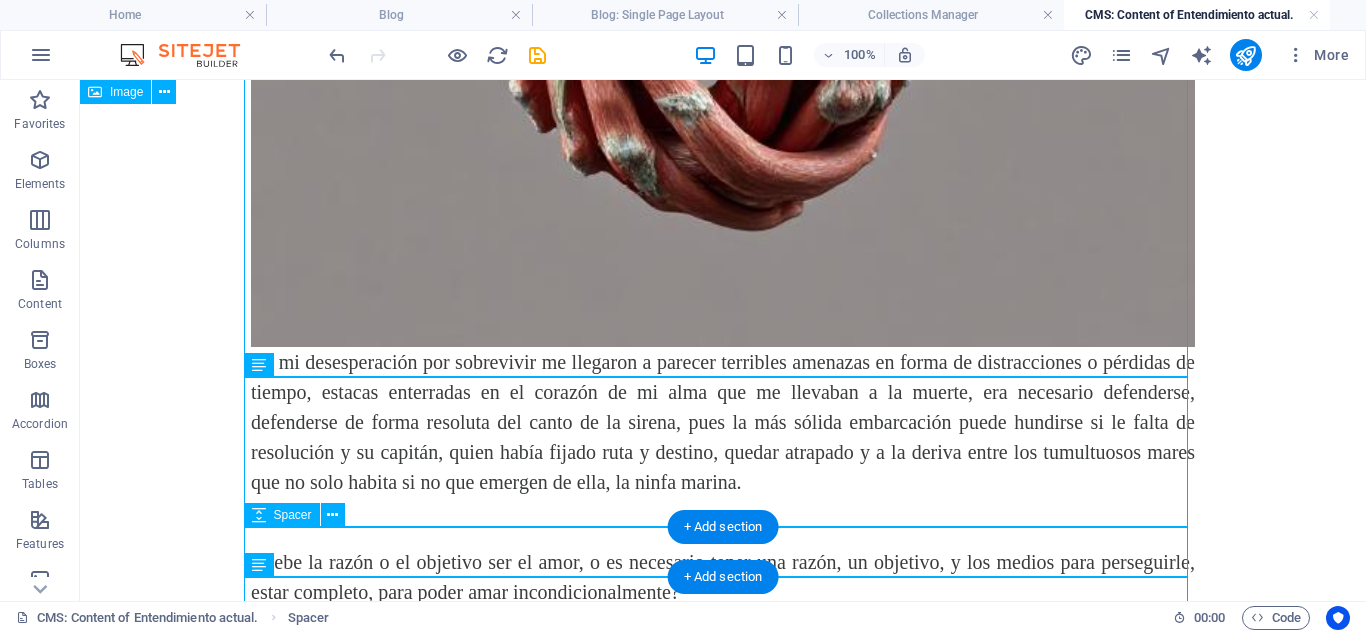 click at bounding box center [723, 522] 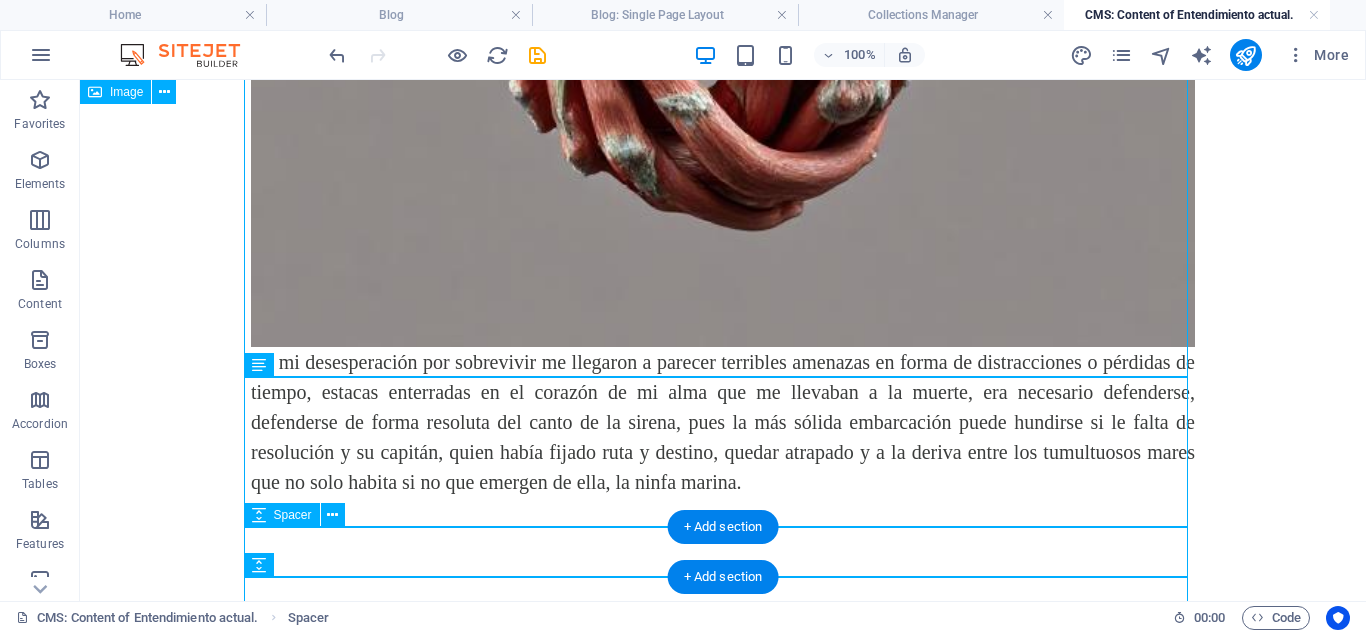 click at bounding box center [723, 522] 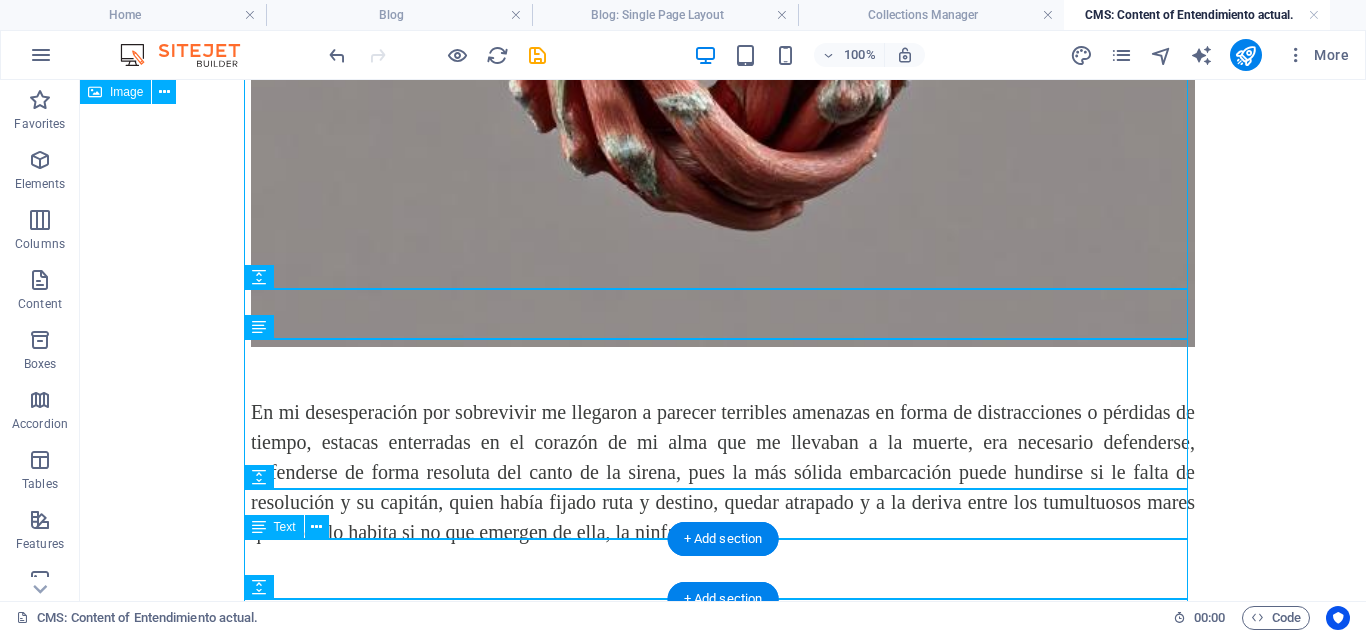 scroll, scrollTop: 3100, scrollLeft: 0, axis: vertical 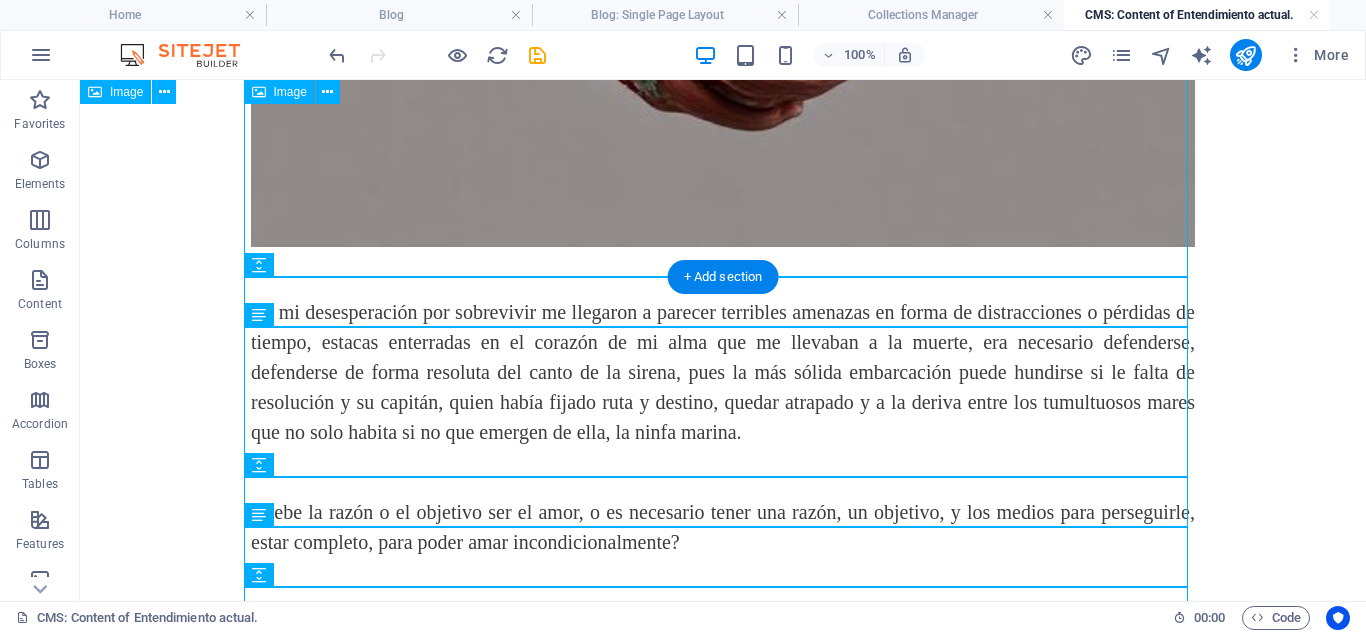 click at bounding box center [723, -225] 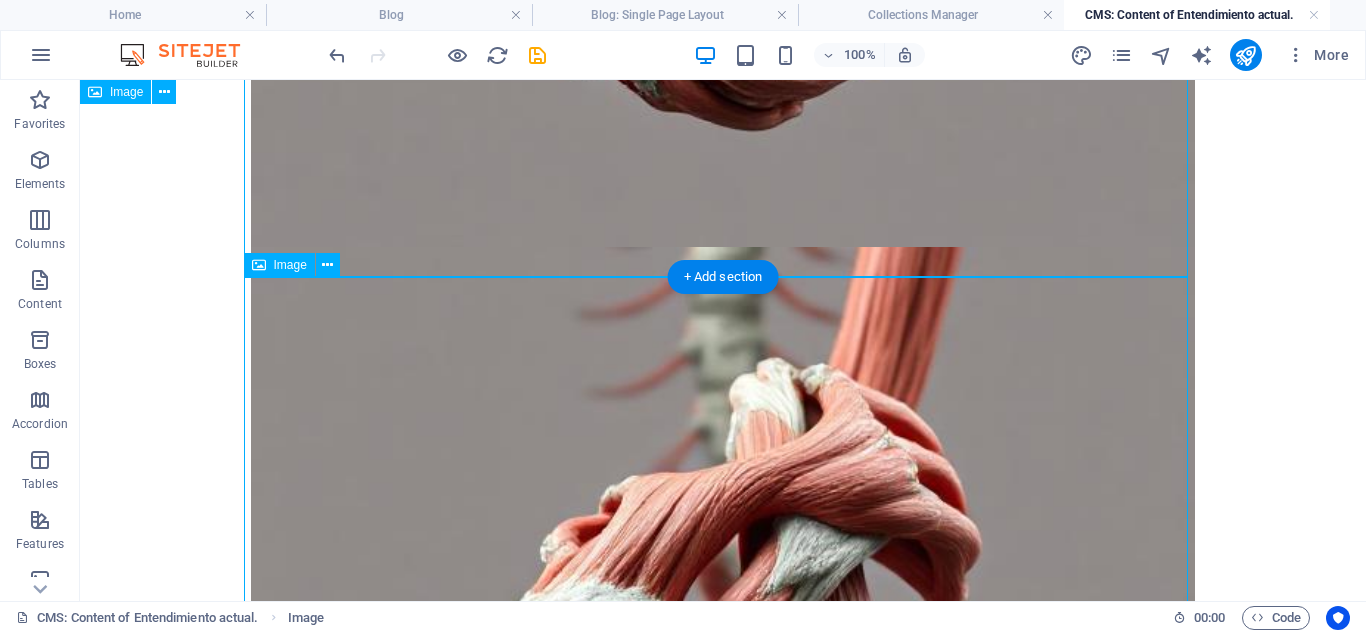 click at bounding box center (723, 719) 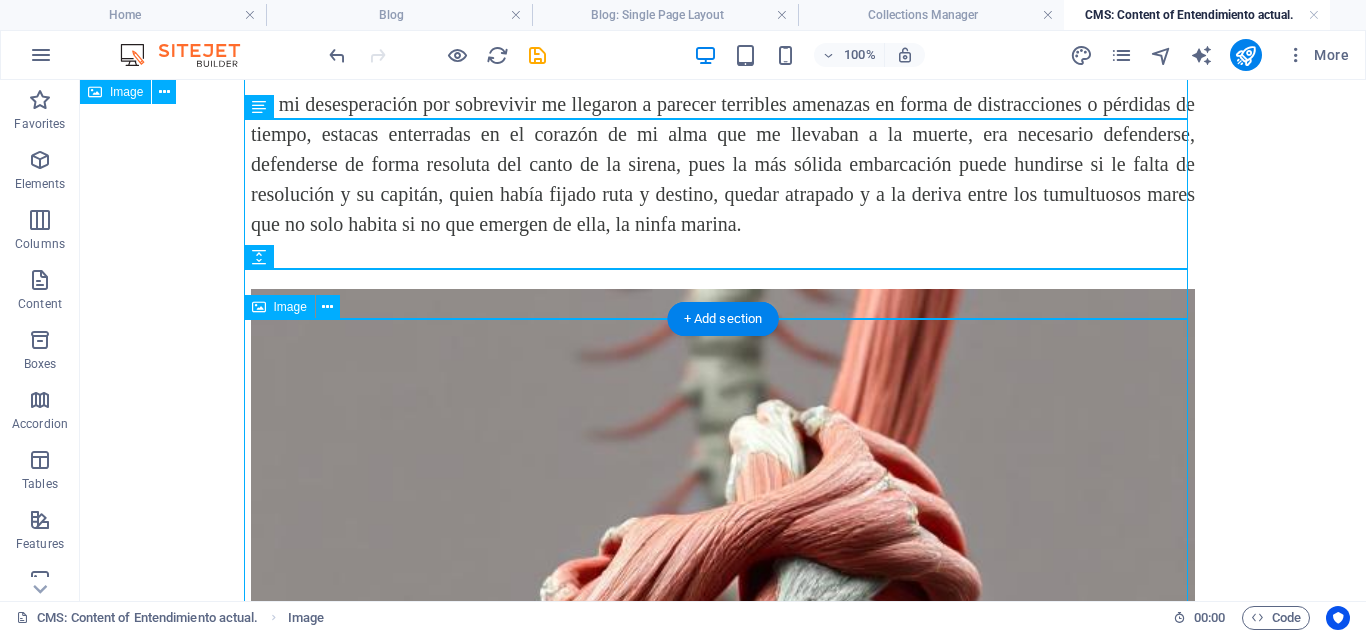 scroll, scrollTop: 3356, scrollLeft: 0, axis: vertical 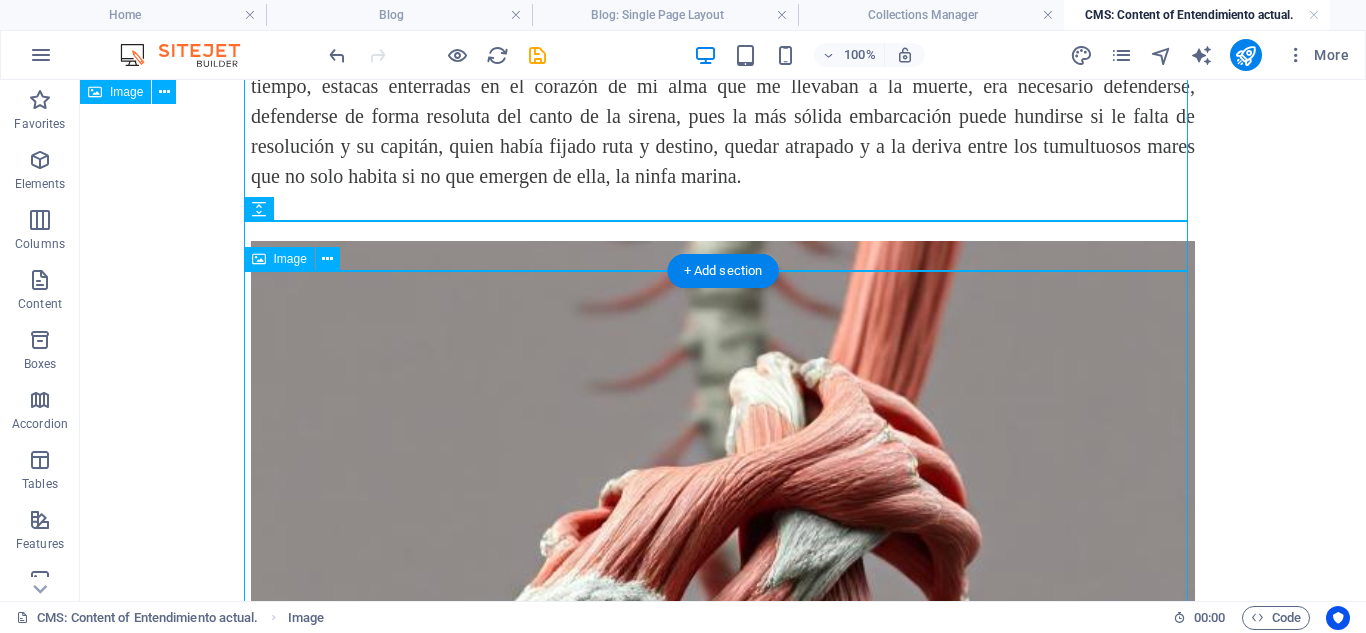 click at bounding box center [723, 713] 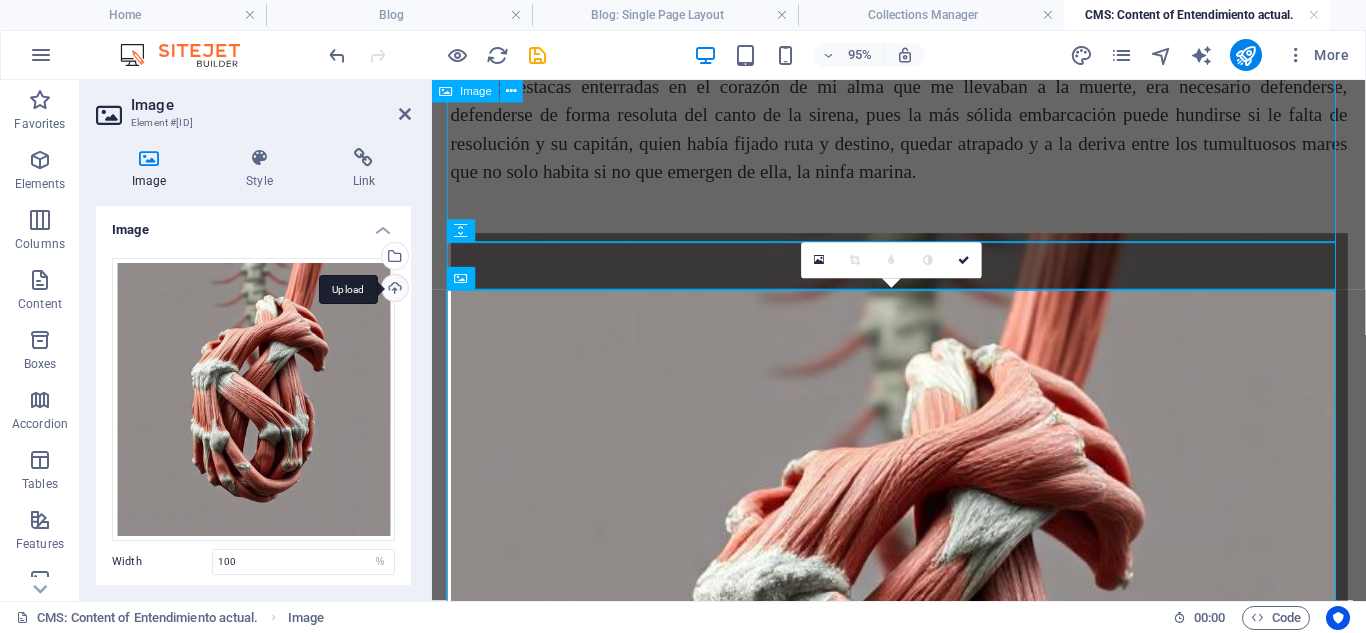 scroll, scrollTop: 3335, scrollLeft: 0, axis: vertical 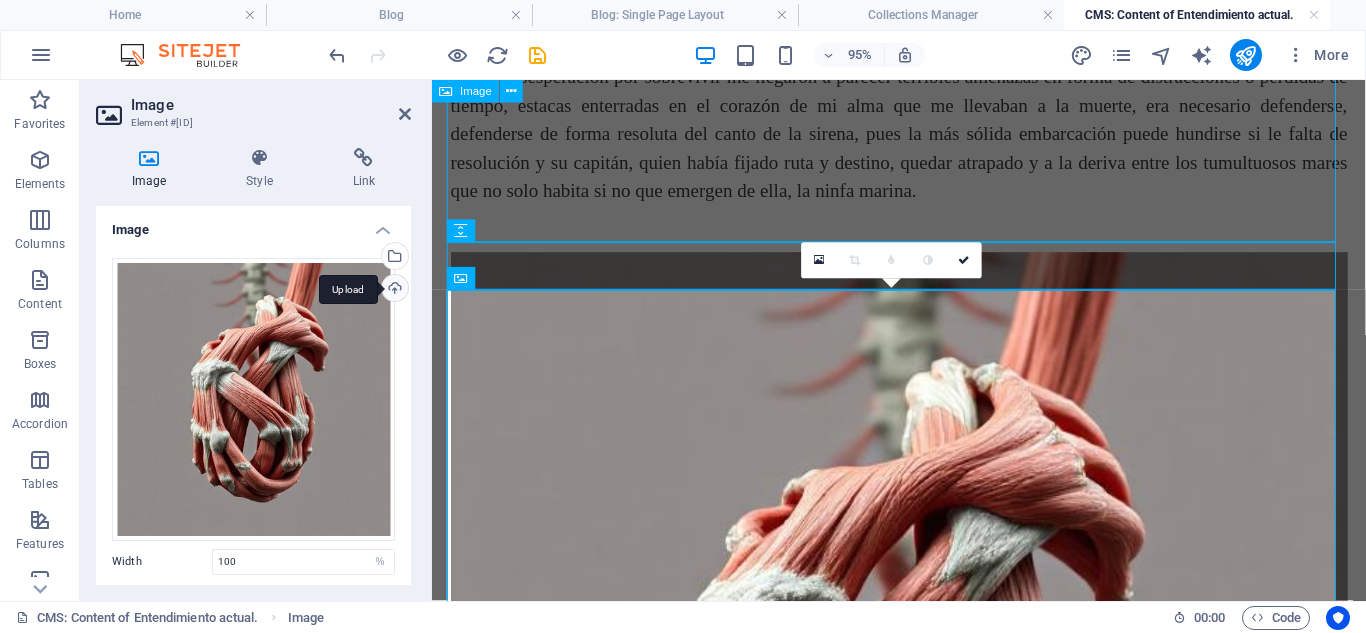 click on "Upload" at bounding box center [393, 290] 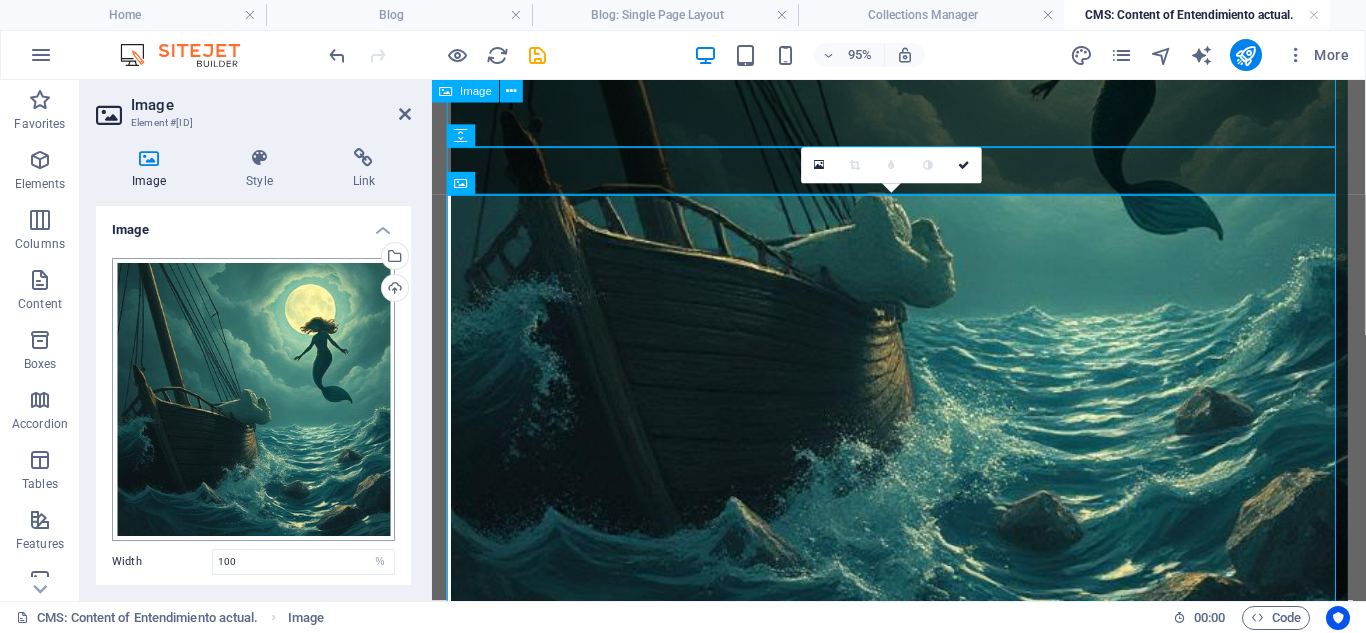 scroll, scrollTop: 3435, scrollLeft: 0, axis: vertical 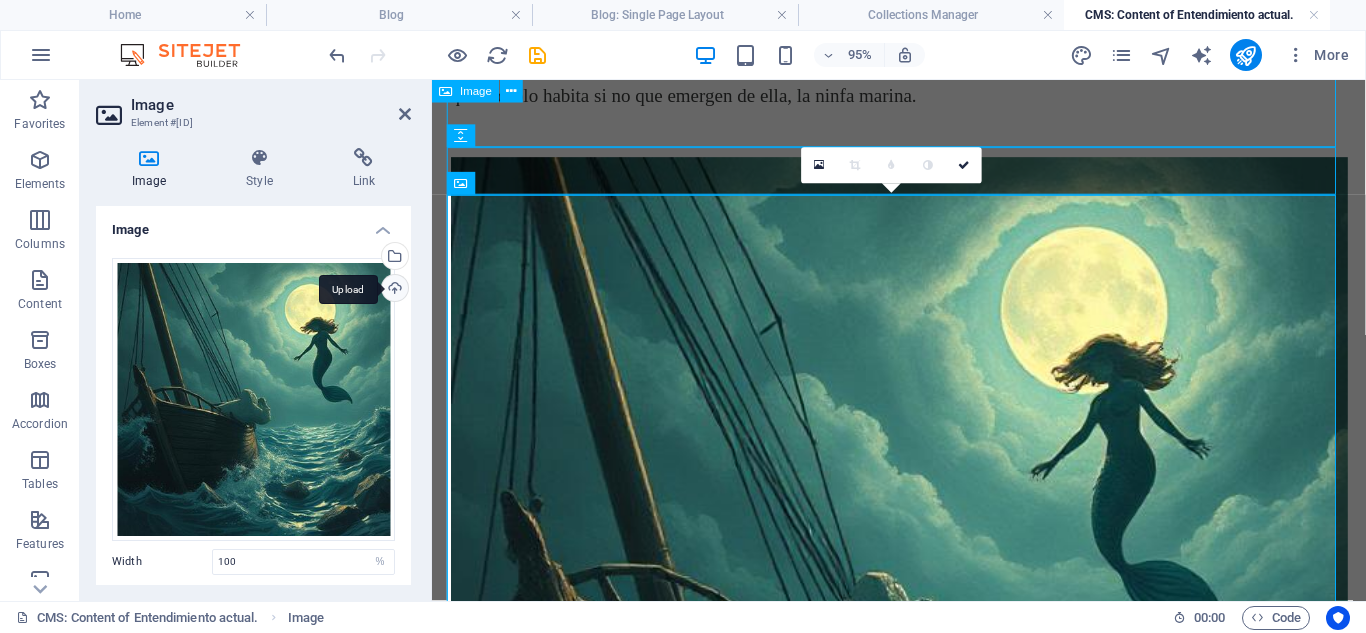 click on "Upload" at bounding box center (393, 290) 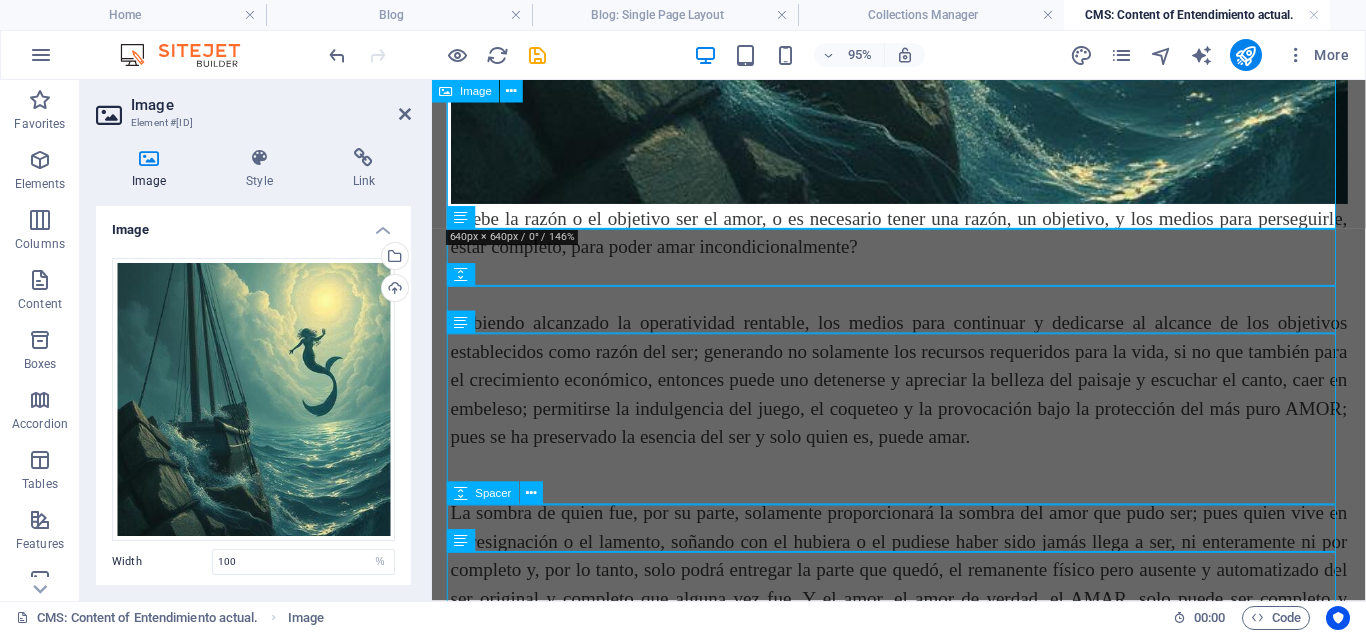 scroll, scrollTop: 4335, scrollLeft: 0, axis: vertical 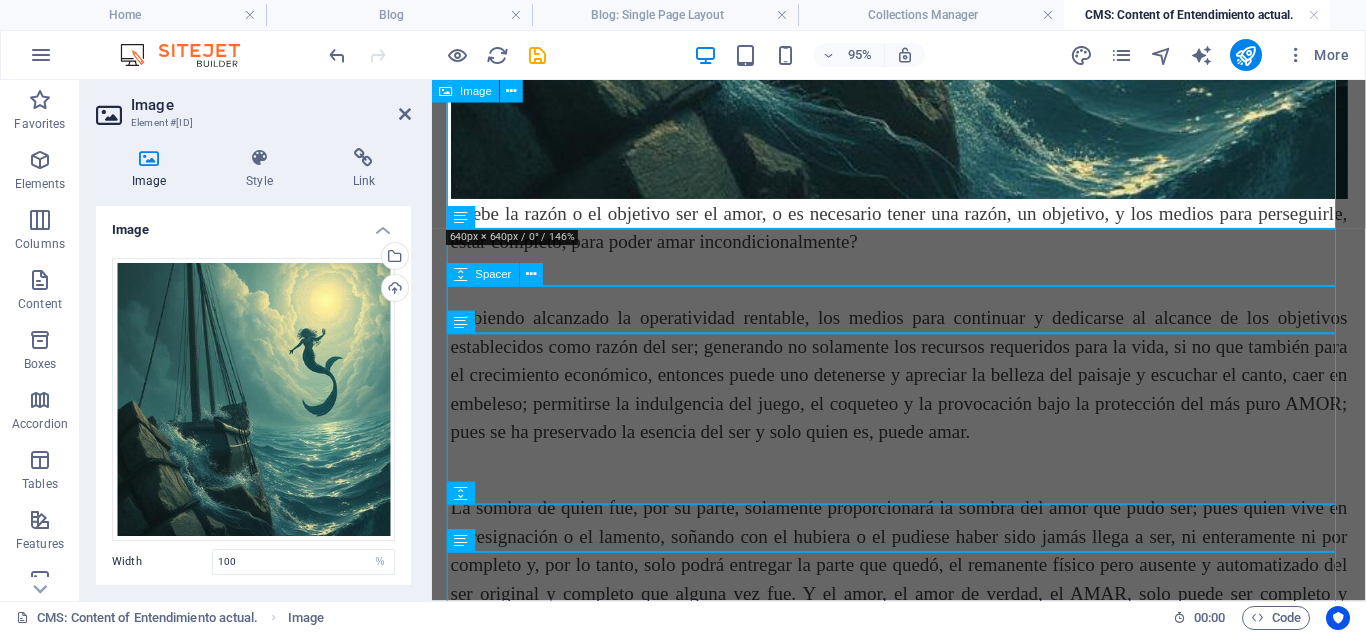 click at bounding box center (924, 291) 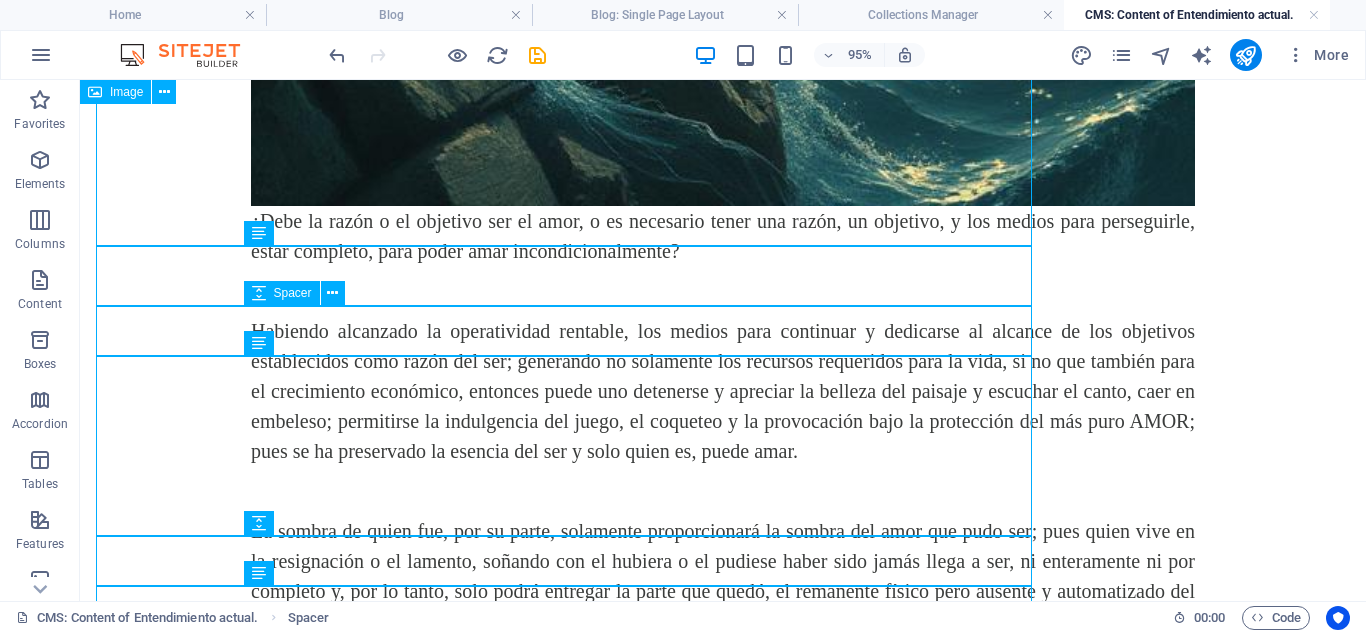 scroll, scrollTop: 4326, scrollLeft: 0, axis: vertical 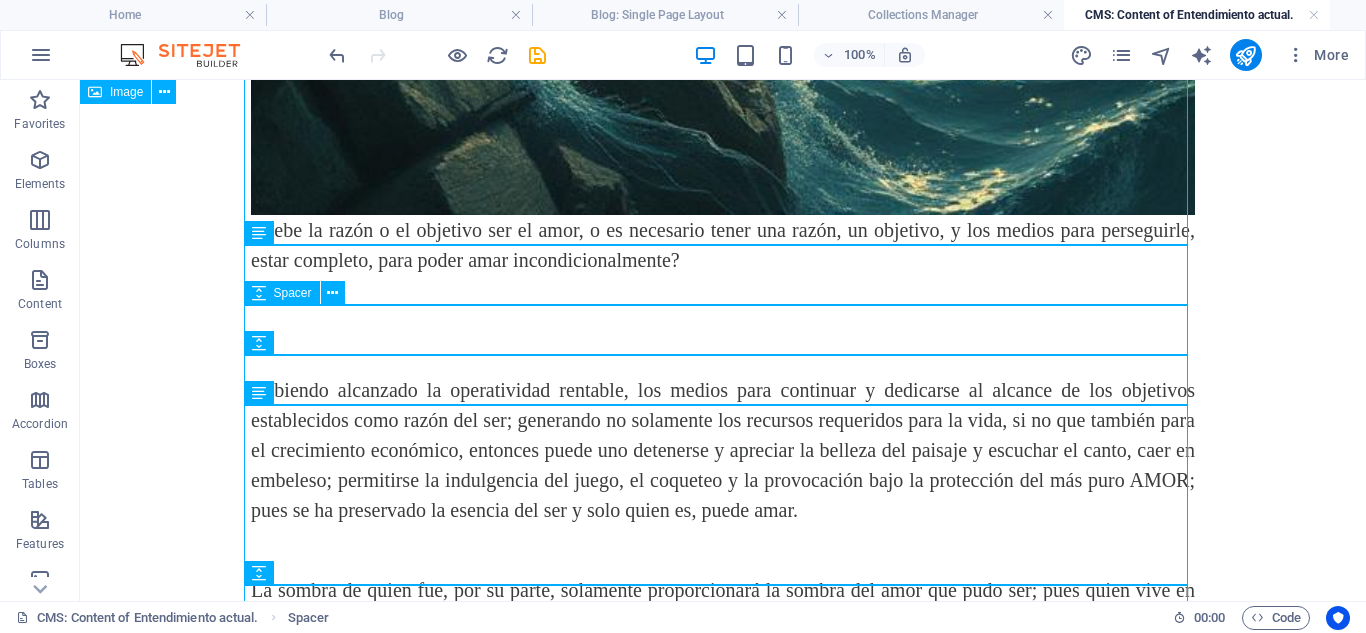 click at bounding box center [723, 300] 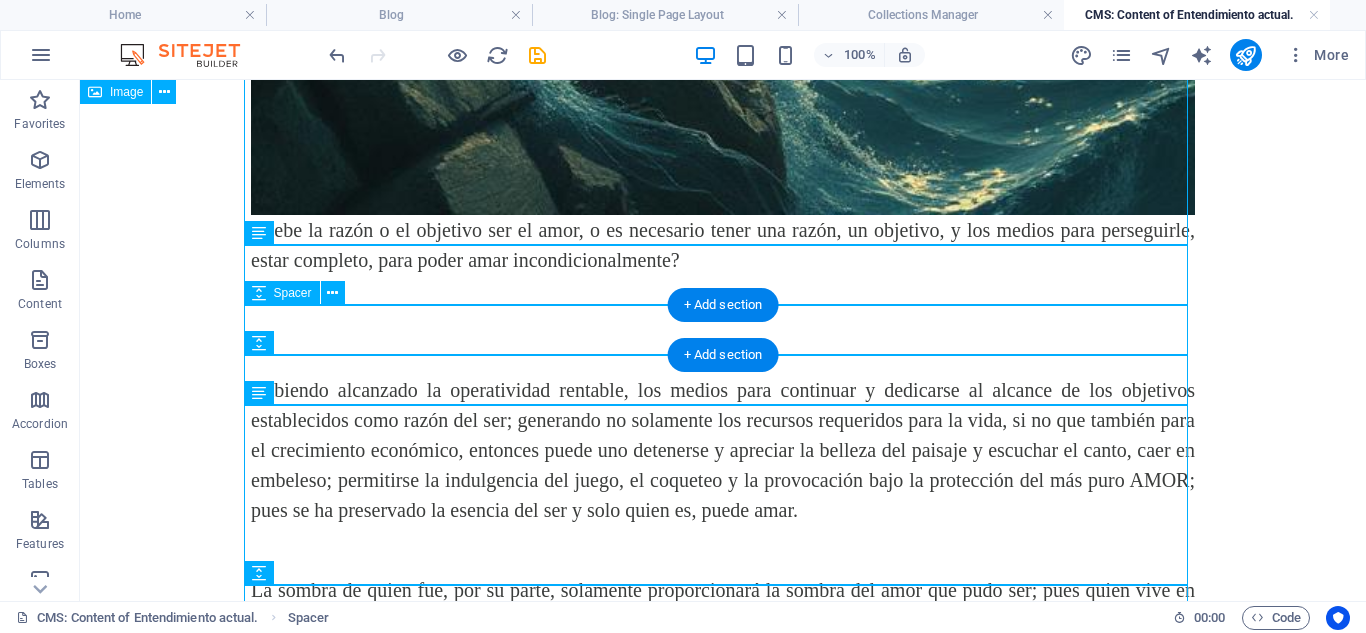 click at bounding box center [723, 300] 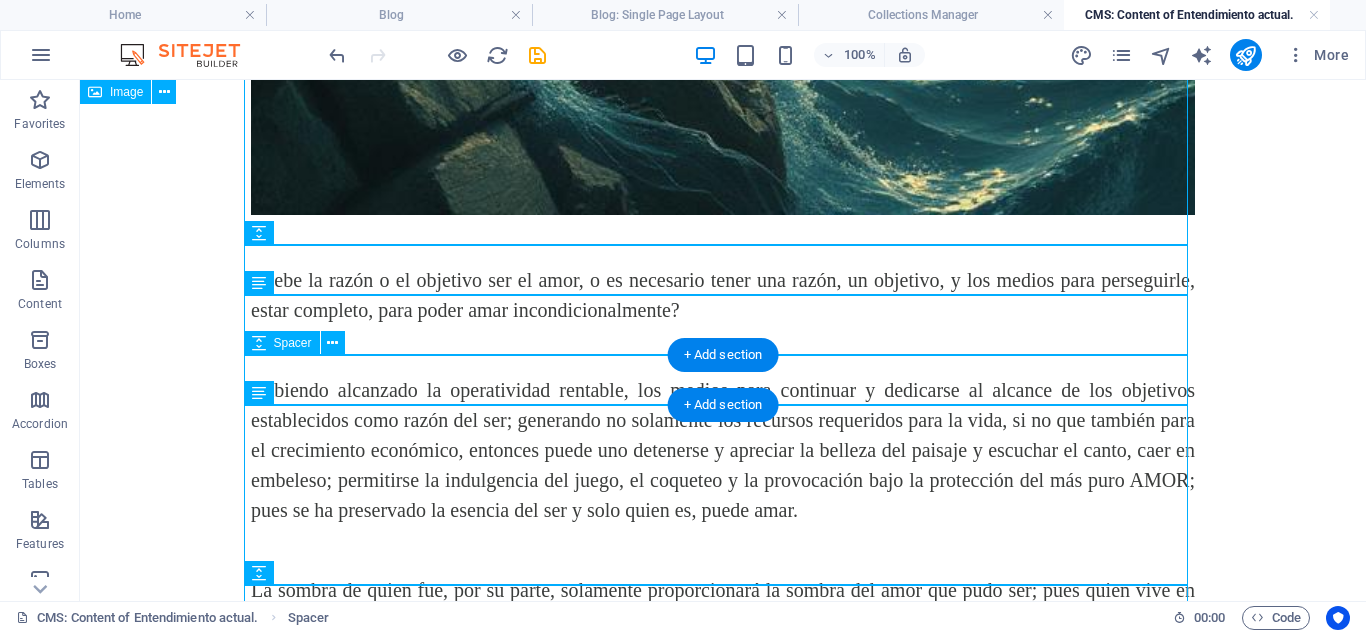 click at bounding box center (723, 350) 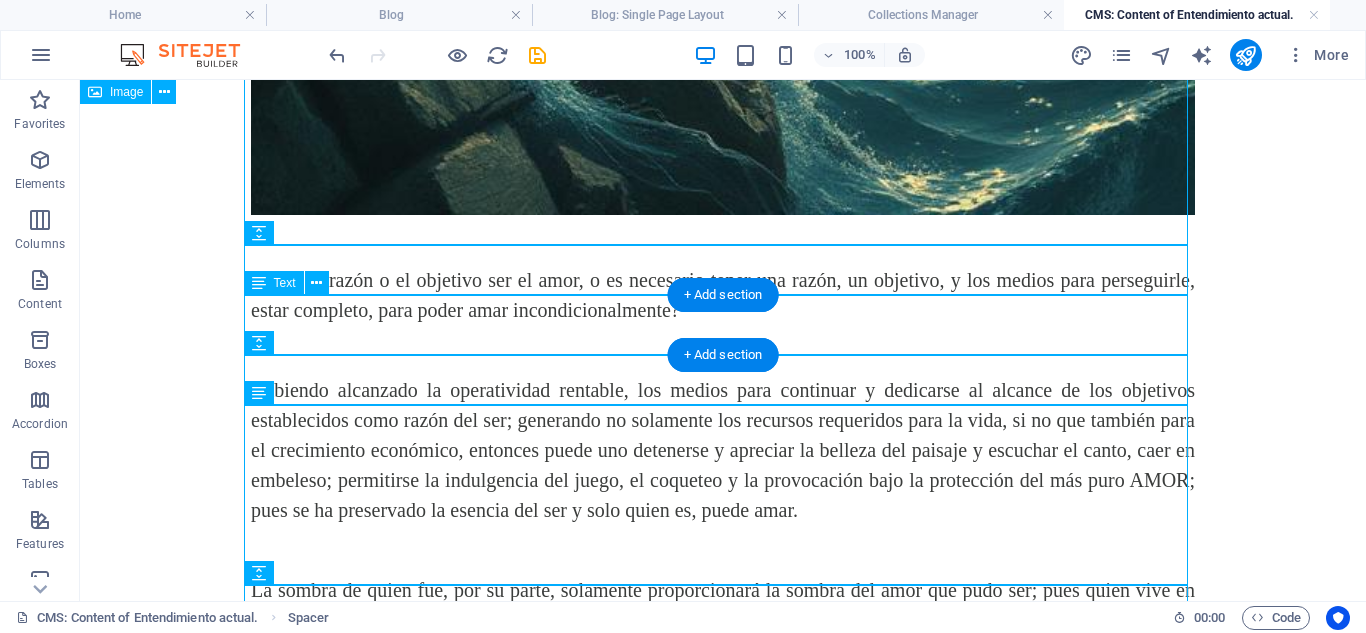 click on "¿Debe la razón o el objetivo ser el amor, o es necesario tener una razón, un objetivo, y los medios para perseguirle, estar completo, para poder amar incondicionalmente?" at bounding box center [723, 295] 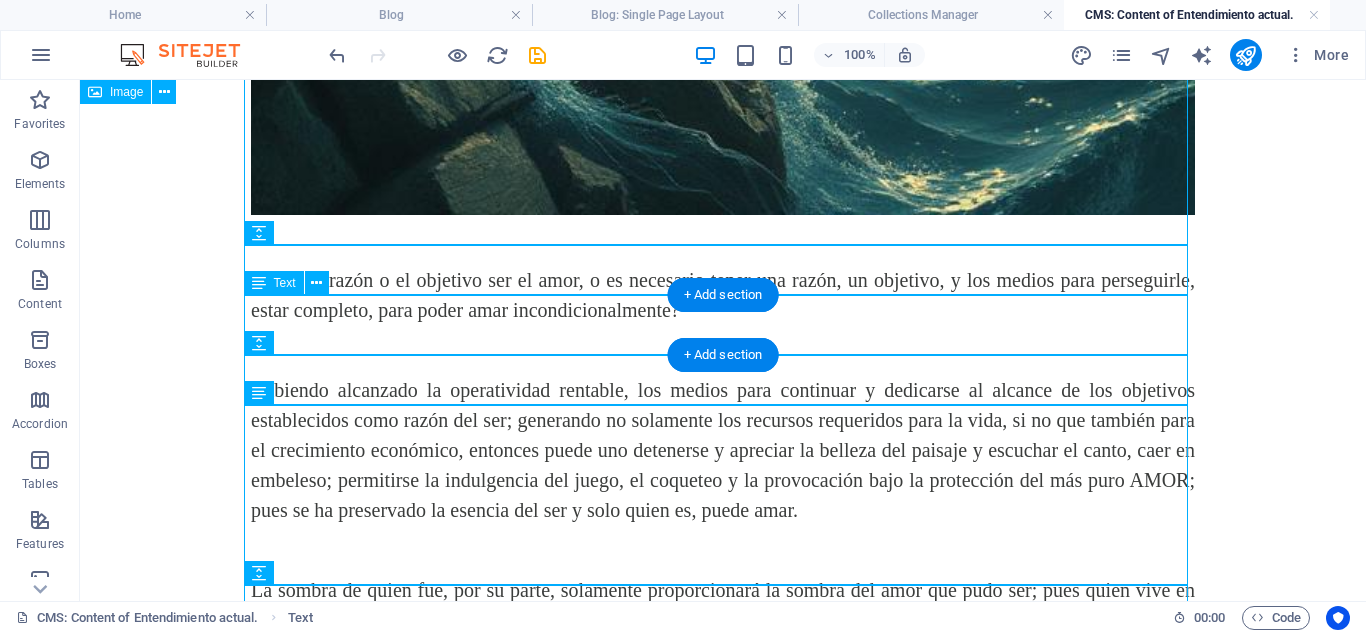 click on "¿Debe la razón o el objetivo ser el amor, o es necesario tener una razón, un objetivo, y los medios para perseguirle, estar completo, para poder amar incondicionalmente?" at bounding box center [723, 295] 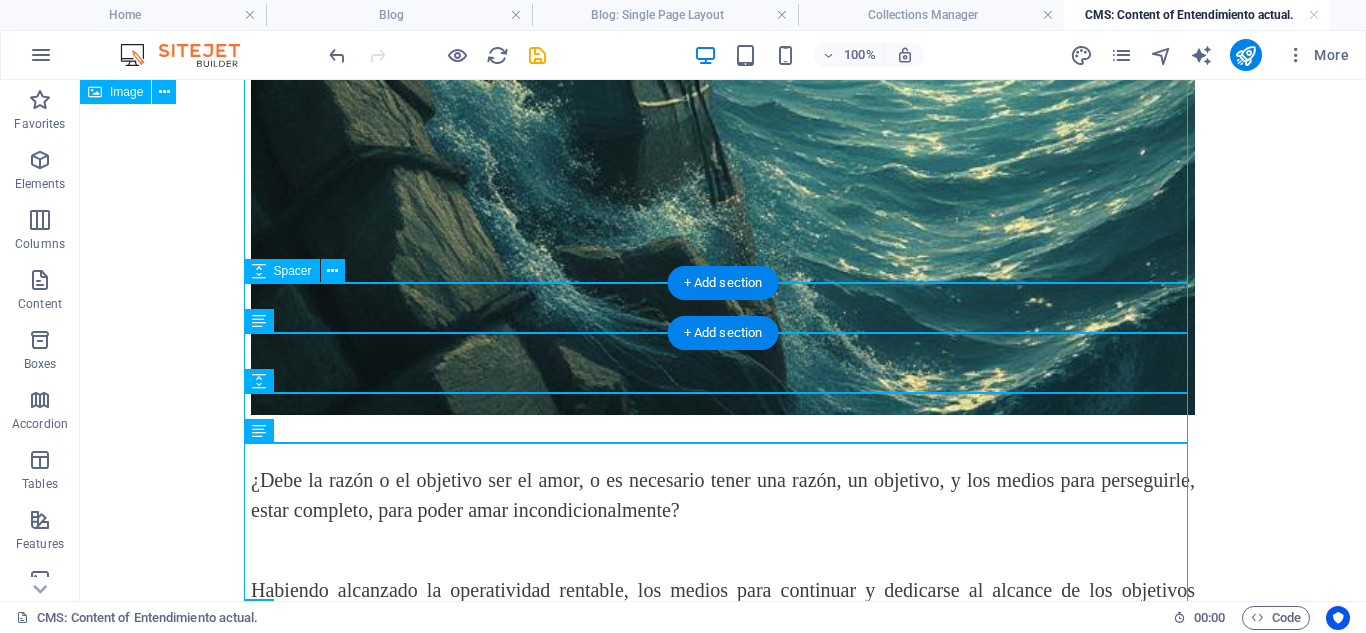 scroll, scrollTop: 4326, scrollLeft: 0, axis: vertical 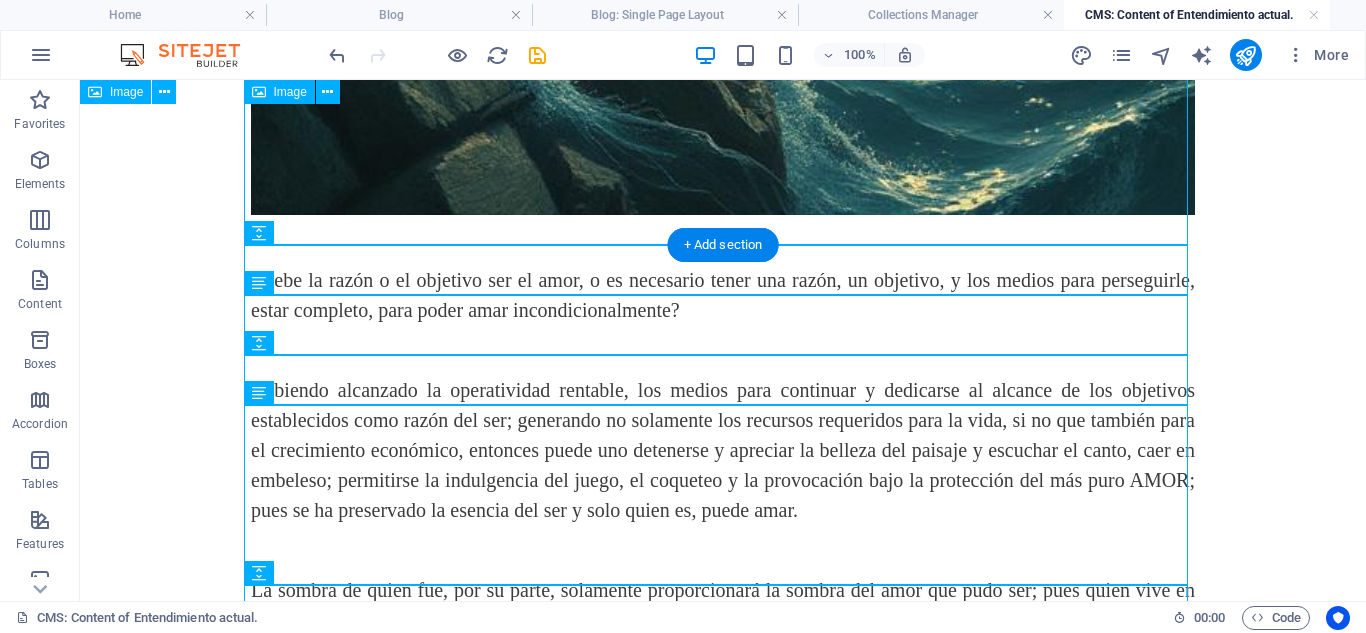 click at bounding box center (723, -257) 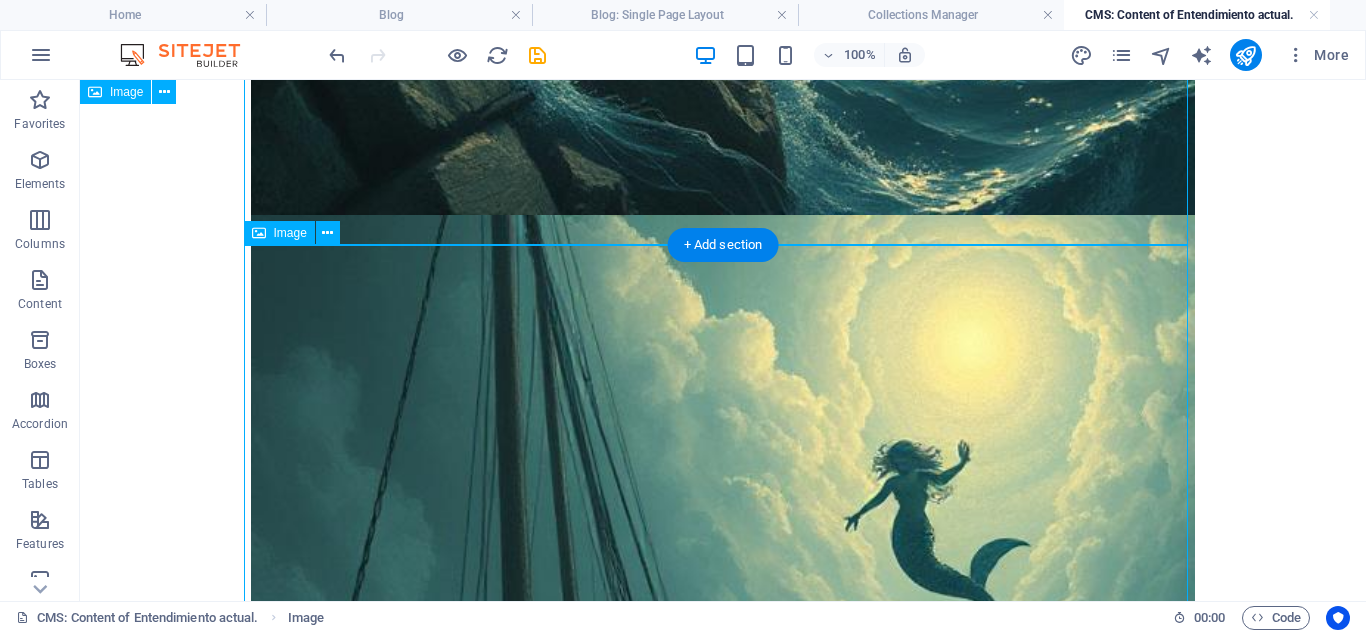 click at bounding box center [723, 687] 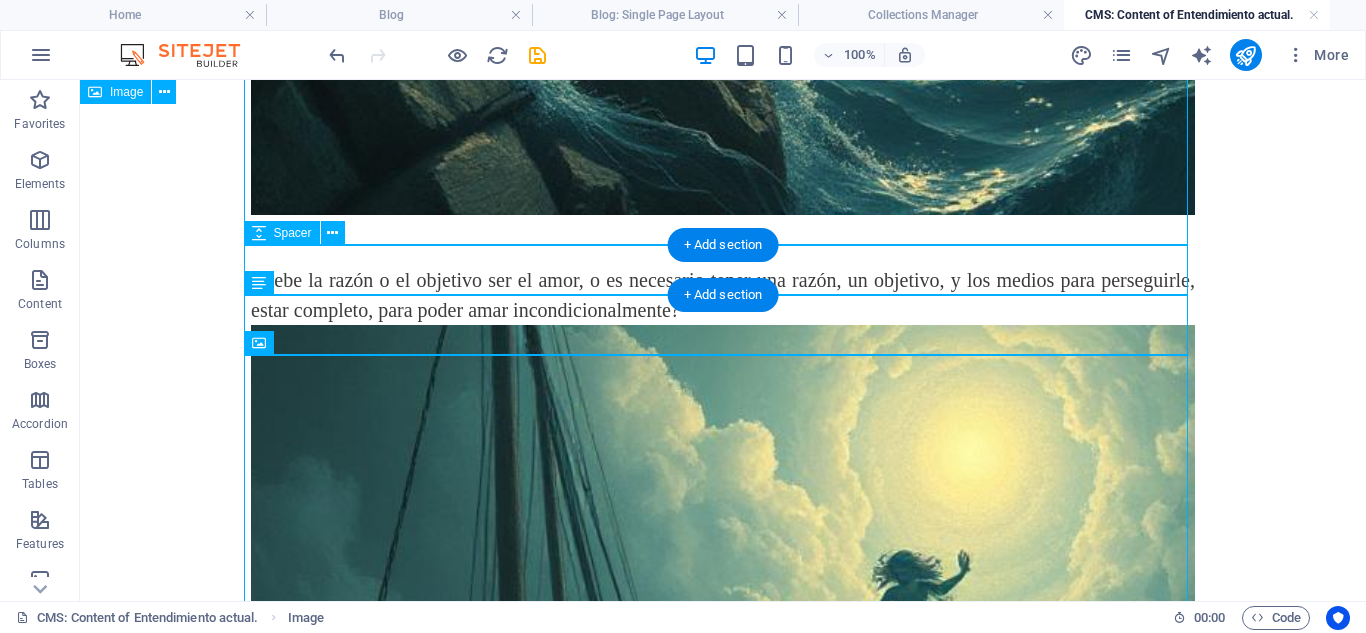 click at bounding box center [723, 240] 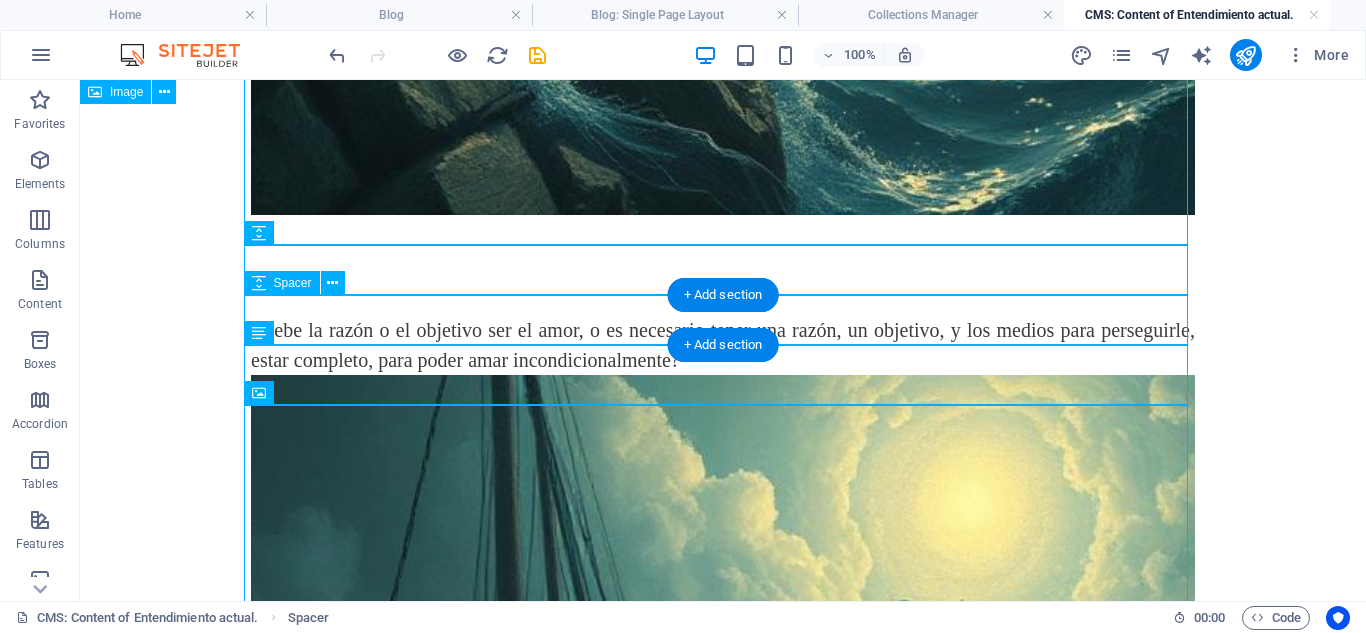 click at bounding box center [723, 290] 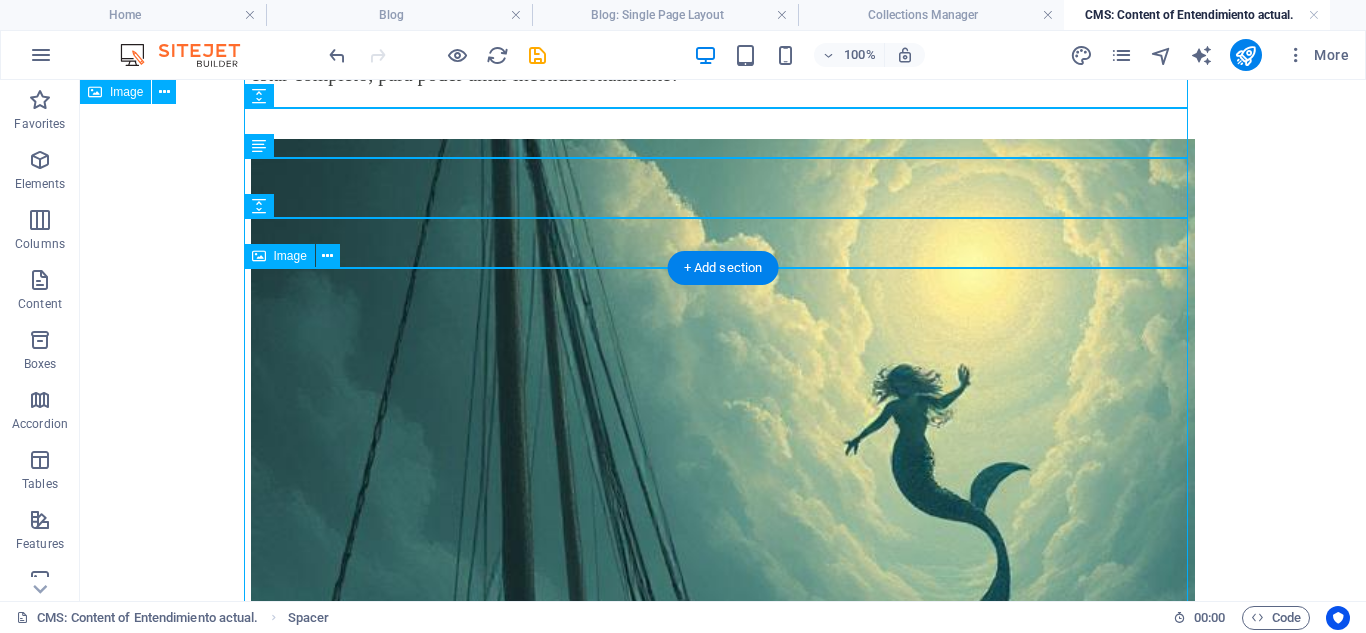 scroll, scrollTop: 4626, scrollLeft: 0, axis: vertical 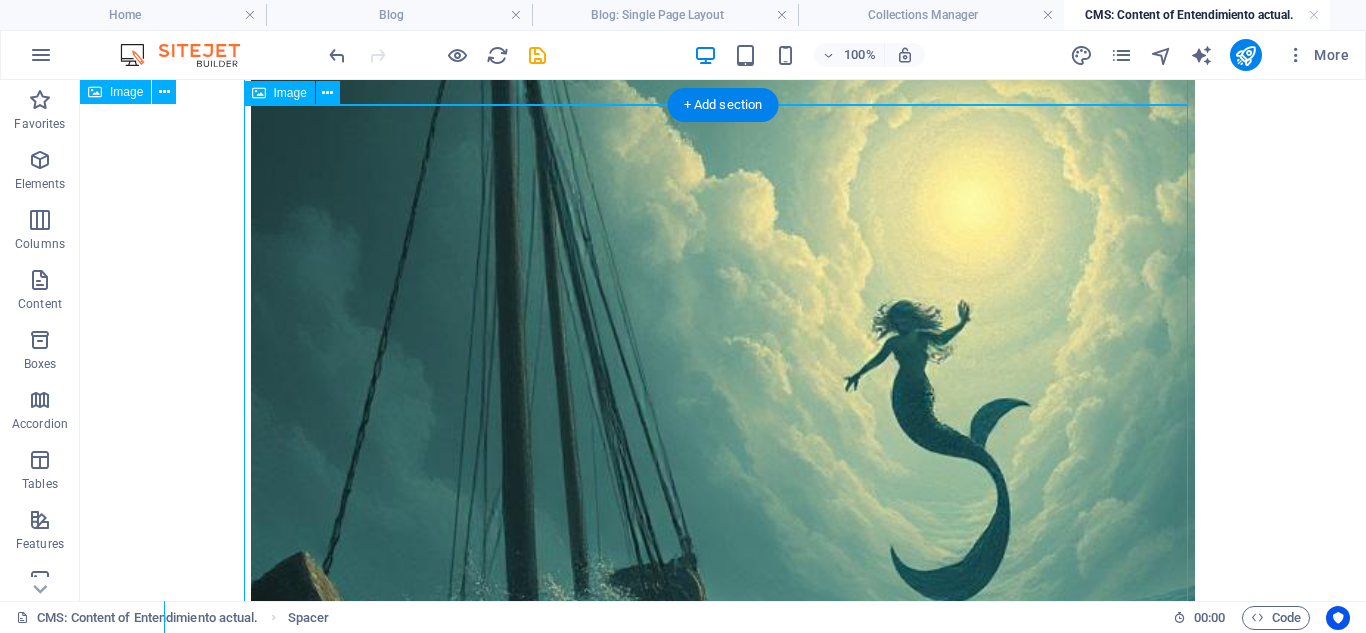 click at bounding box center (723, 547) 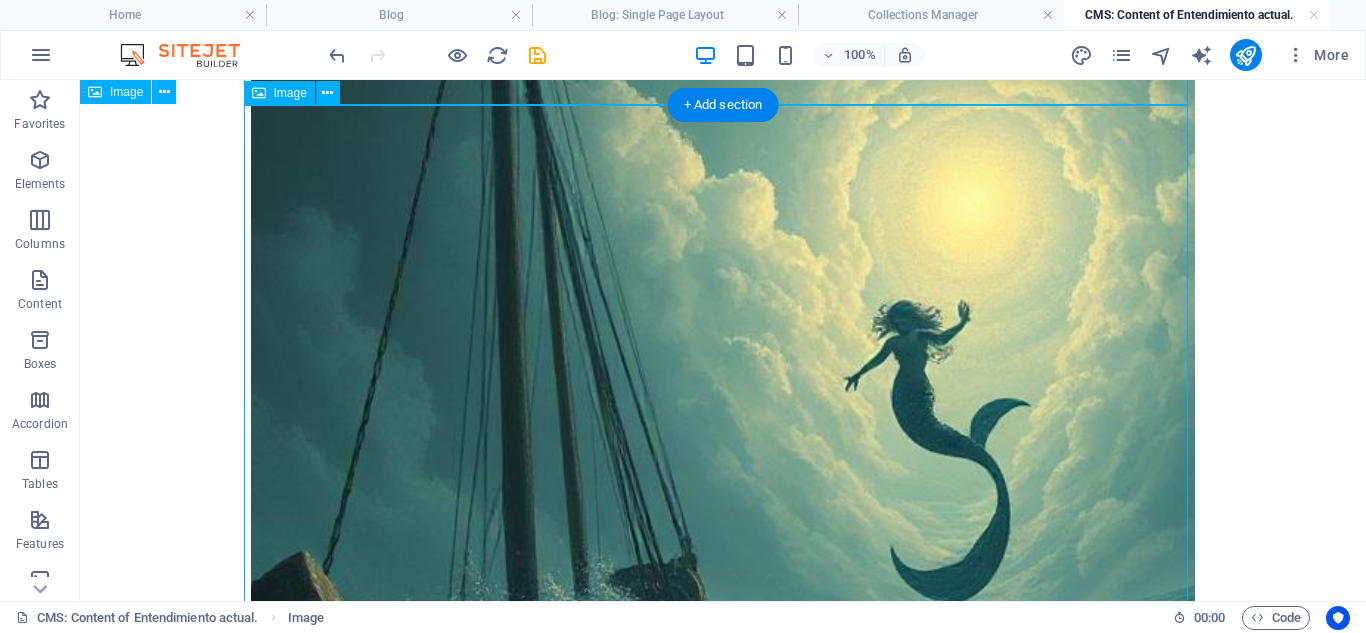click at bounding box center [723, 547] 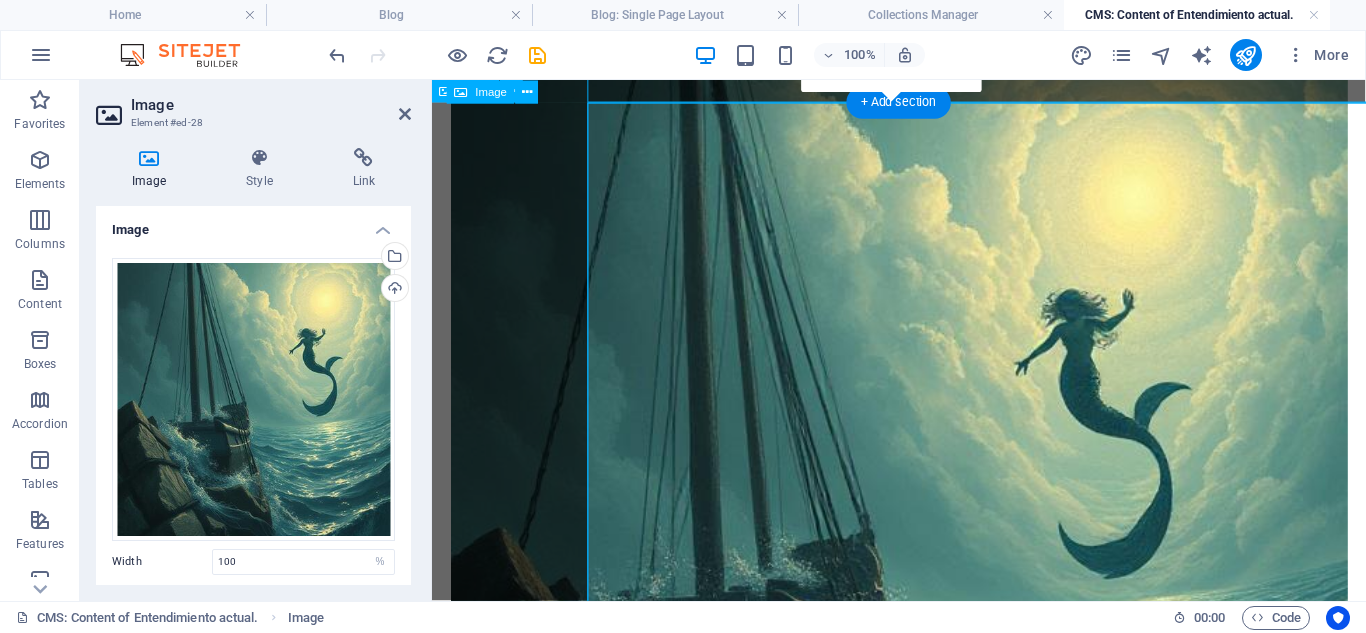scroll, scrollTop: 4627, scrollLeft: 0, axis: vertical 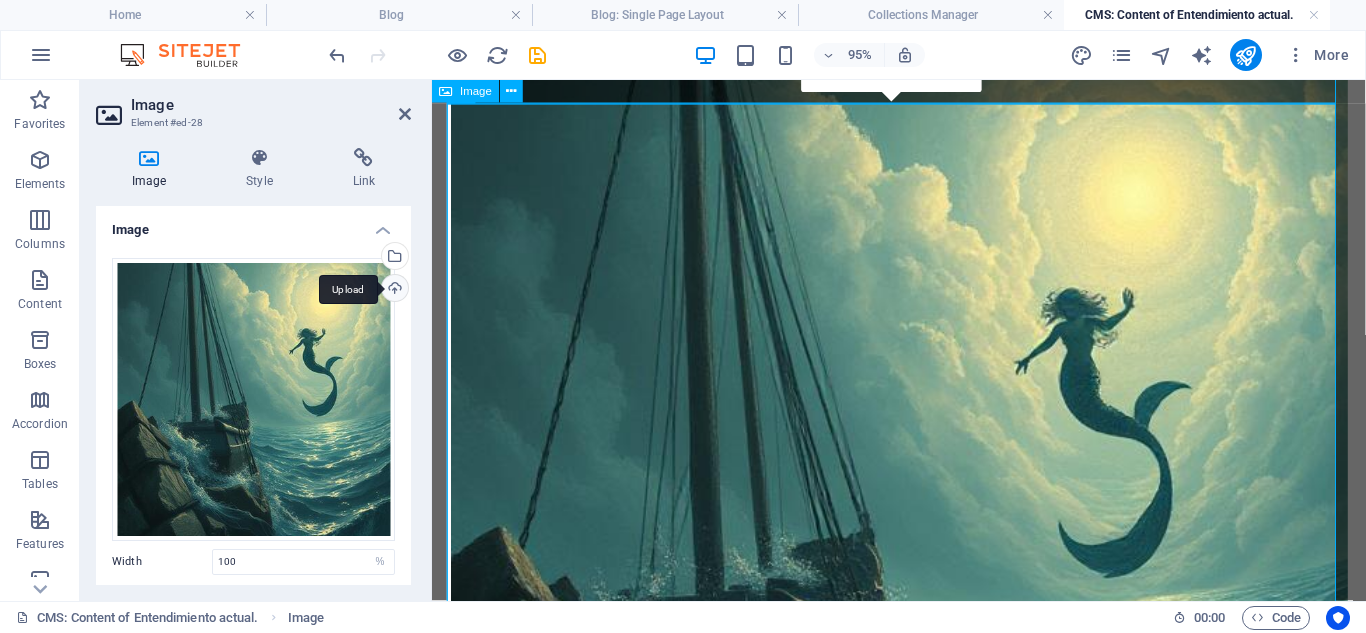 click on "Upload" at bounding box center (393, 290) 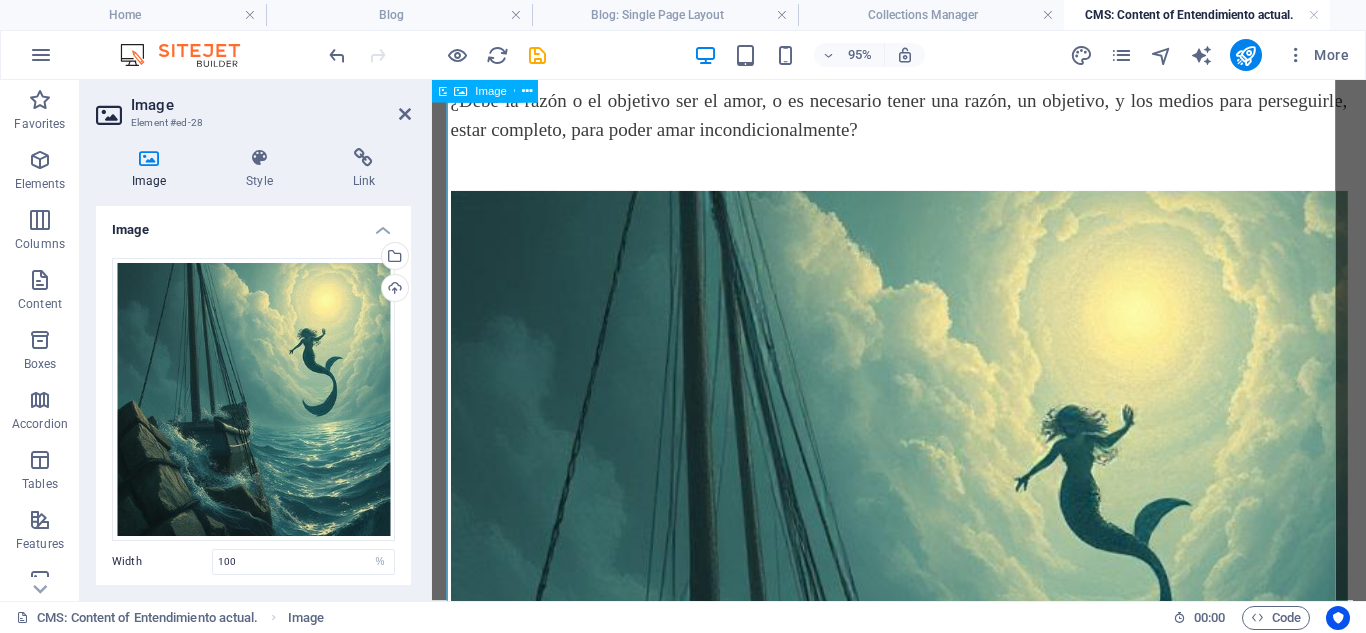 scroll, scrollTop: 4428, scrollLeft: 0, axis: vertical 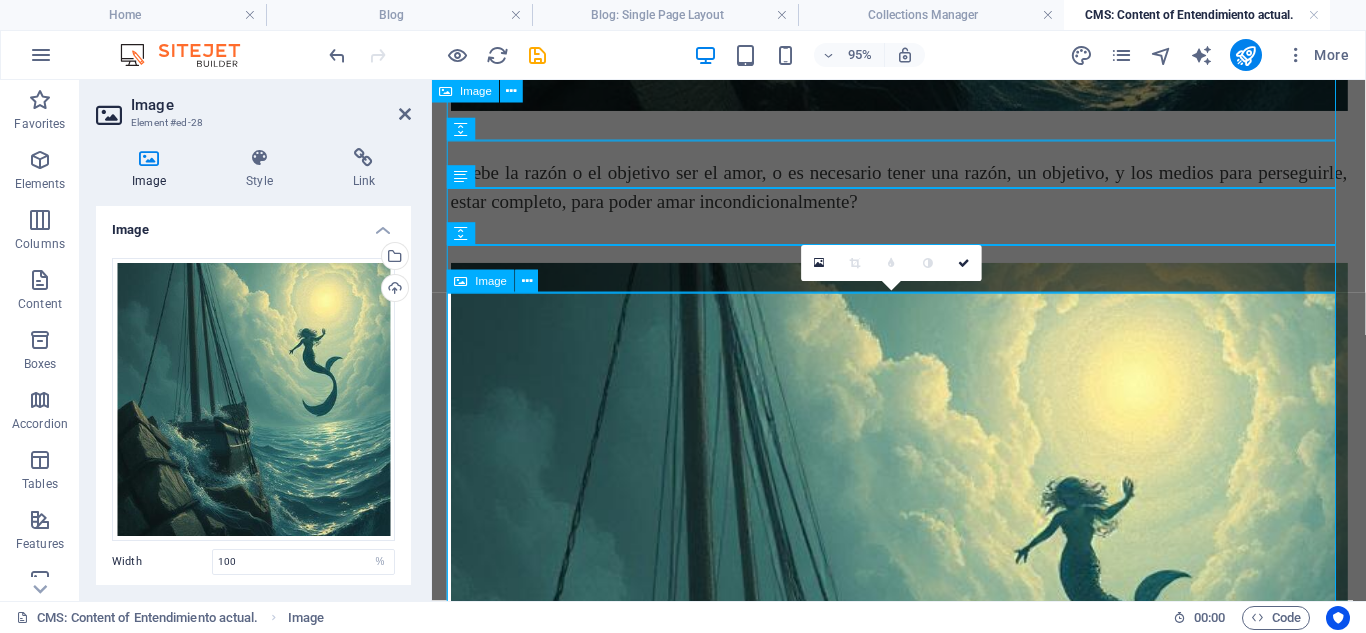 click at bounding box center [924, 745] 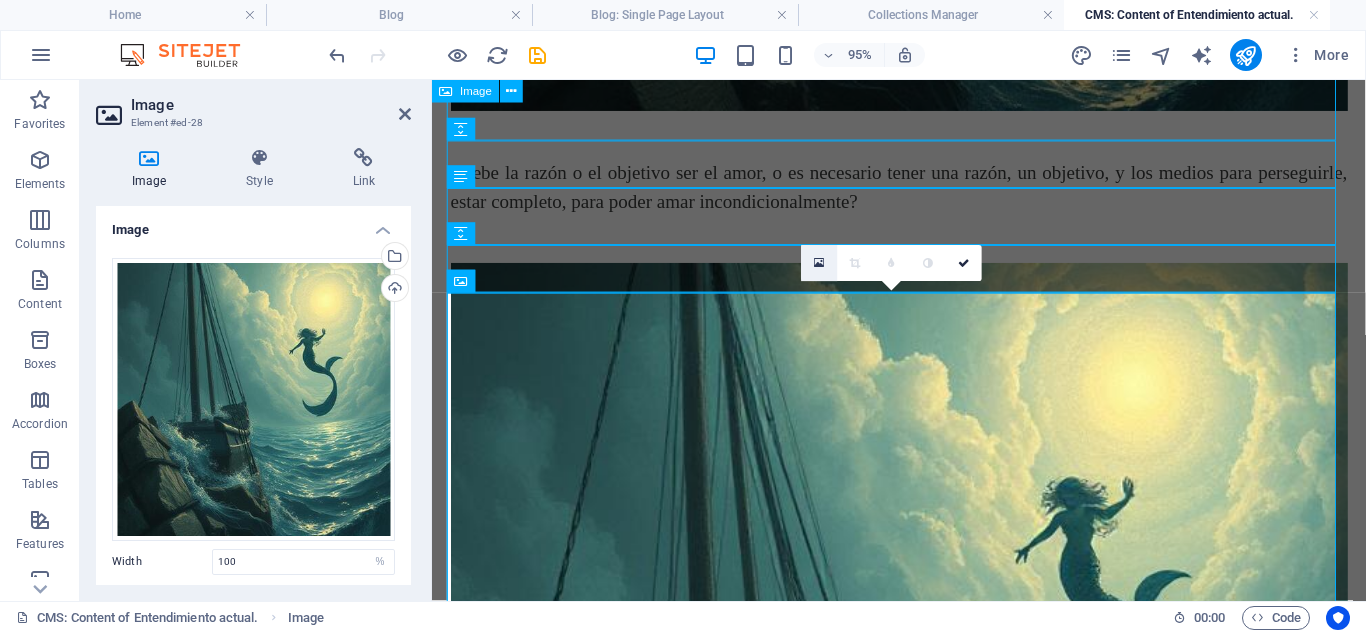 click at bounding box center (819, 263) 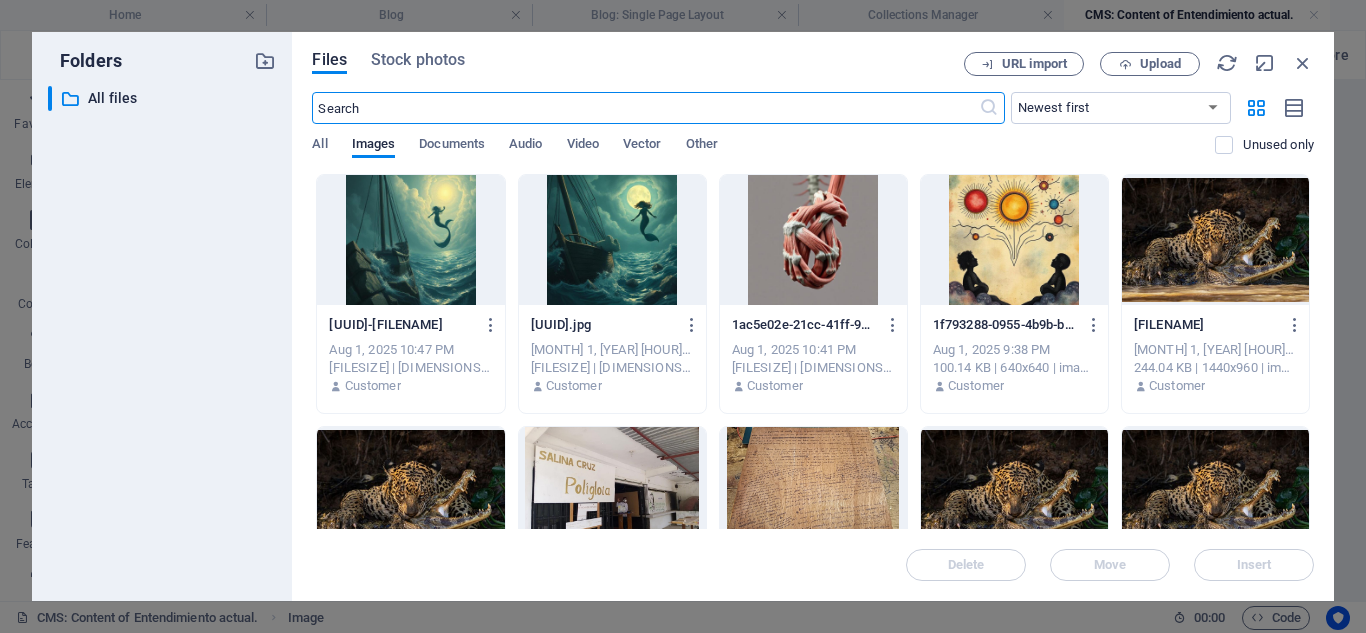 scroll, scrollTop: 4439, scrollLeft: 0, axis: vertical 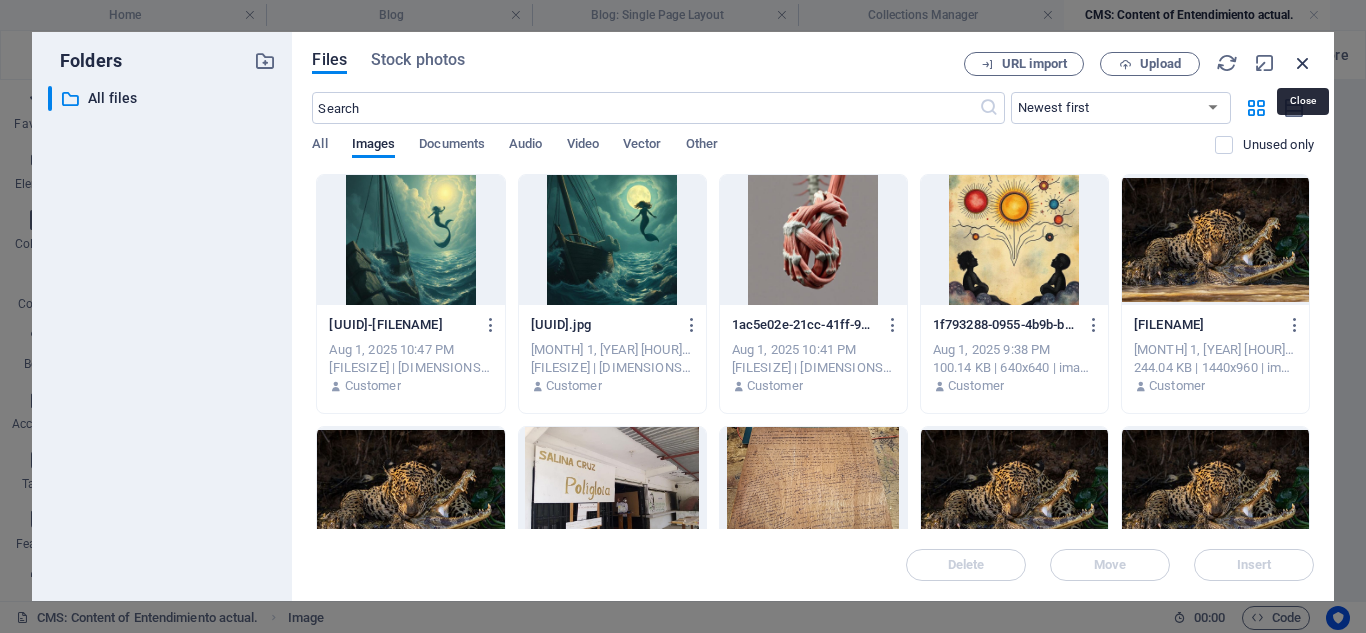 drag, startPoint x: 1305, startPoint y: 59, endPoint x: 87, endPoint y: 238, distance: 1231.0829 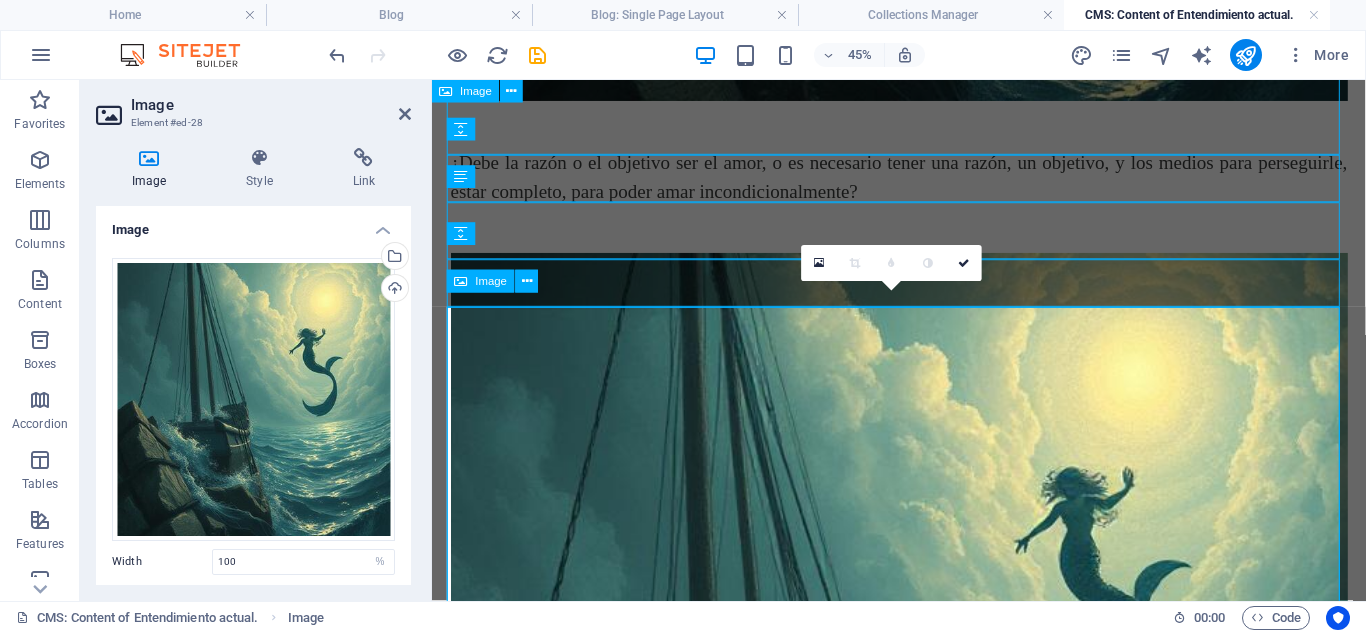 scroll, scrollTop: 4428, scrollLeft: 0, axis: vertical 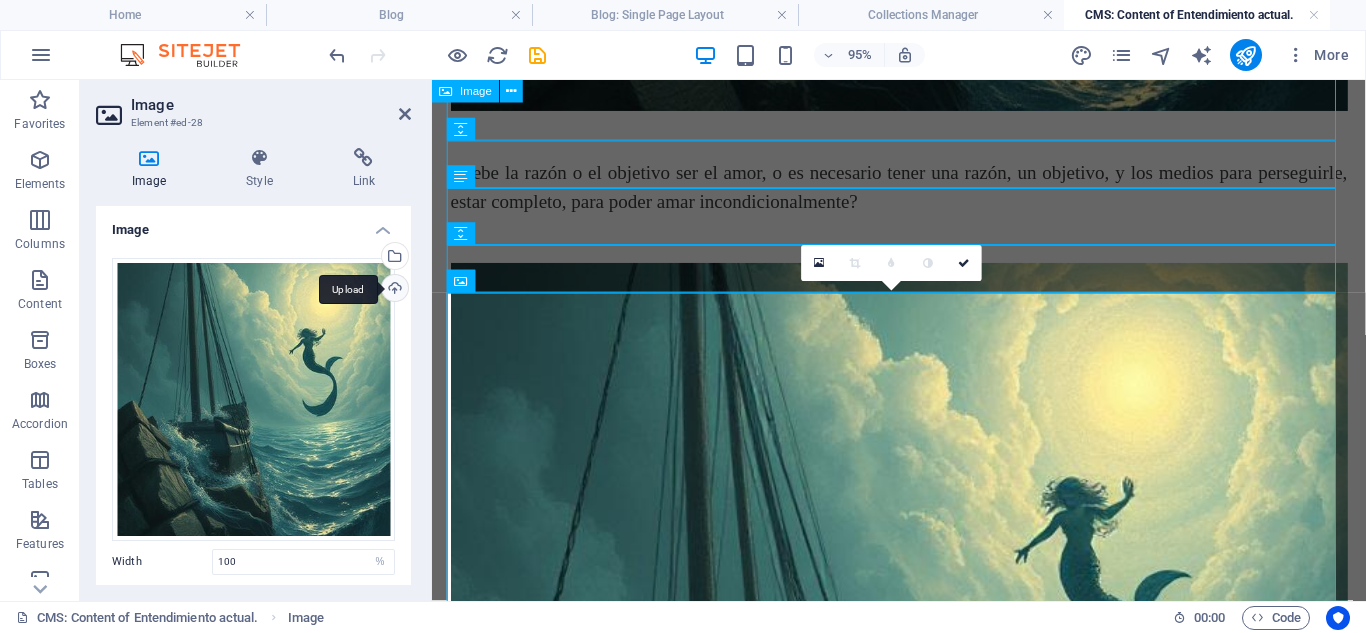 click on "Upload" at bounding box center [393, 290] 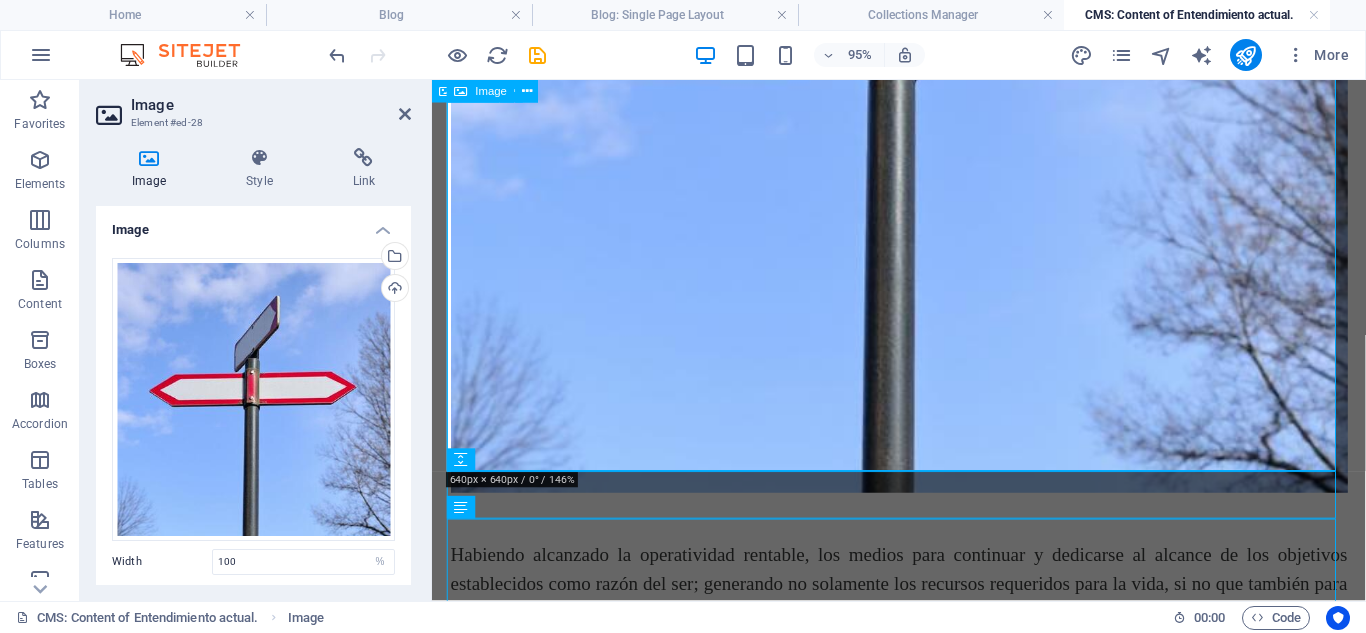scroll, scrollTop: 5428, scrollLeft: 0, axis: vertical 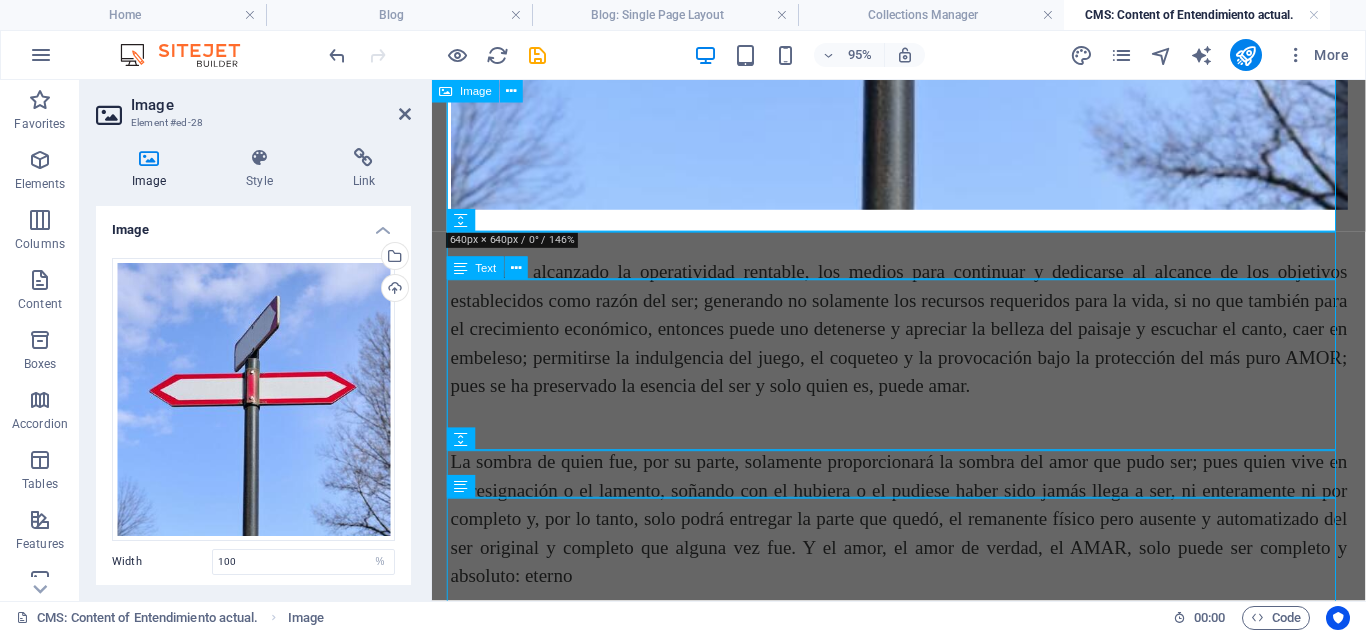 click on "Habiendo alcanzado la operatividad rentable, los medios para continuar y dedicarse al alcance de los objetivos establecidos como razón del ser; generando no solamente los recursos requeridos para la vida, si no que también para el crecimiento económico, entonces puede uno detenerse y apreciar la belleza del paisaje y escuchar el canto, caer en embeleso; permitirse la indulgencia del juego, el coqueteo y la provocación bajo la protección del más puro AMOR; pues se ha preservado la esencia del ser y solo quien es, puede amar." at bounding box center (924, 342) 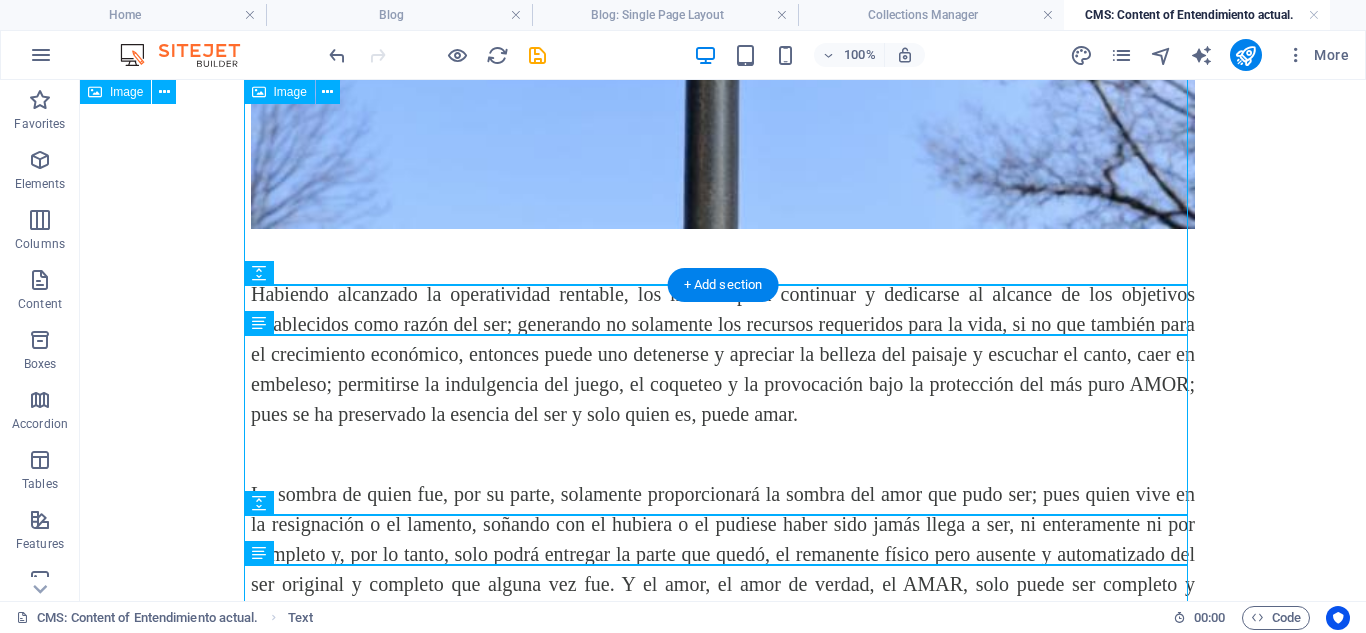 scroll, scrollTop: 5327, scrollLeft: 0, axis: vertical 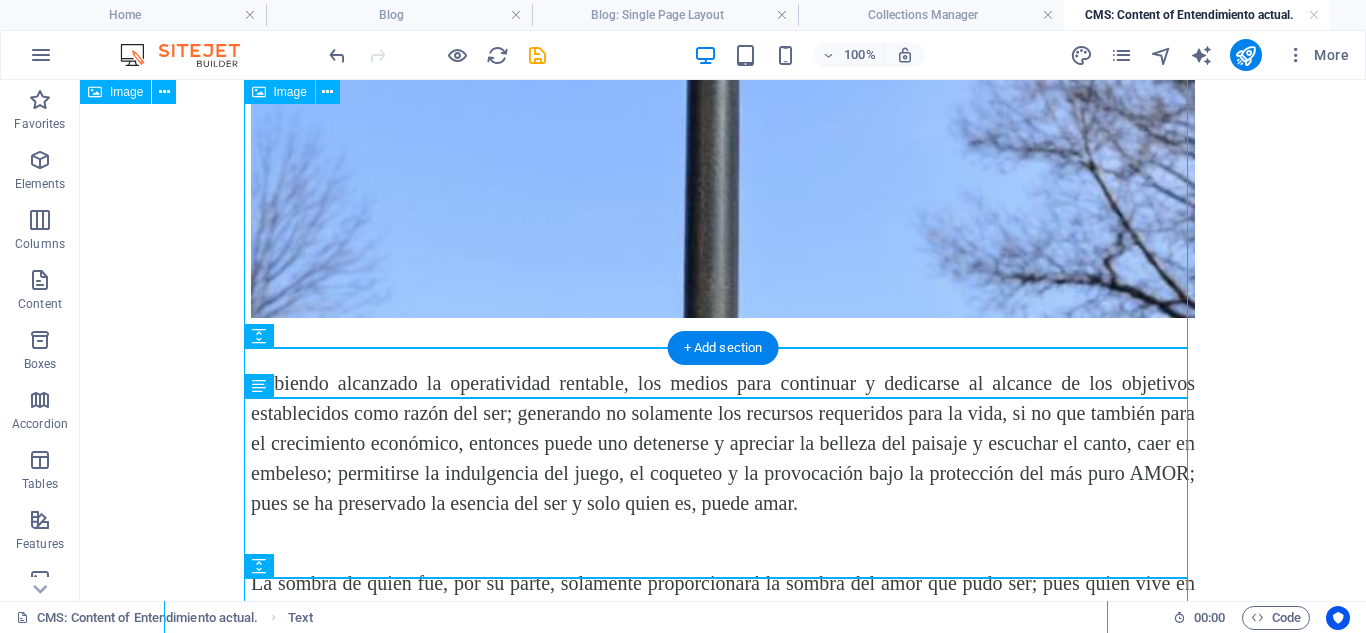 click at bounding box center [723, -154] 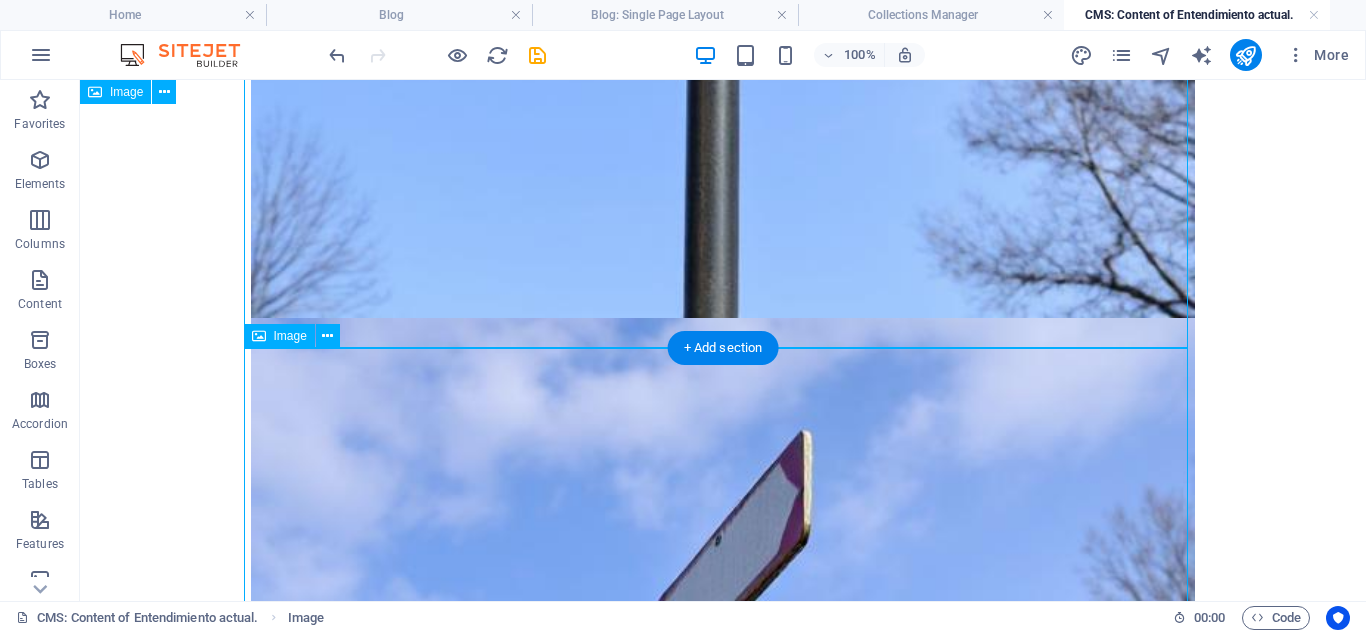 click at bounding box center [723, 790] 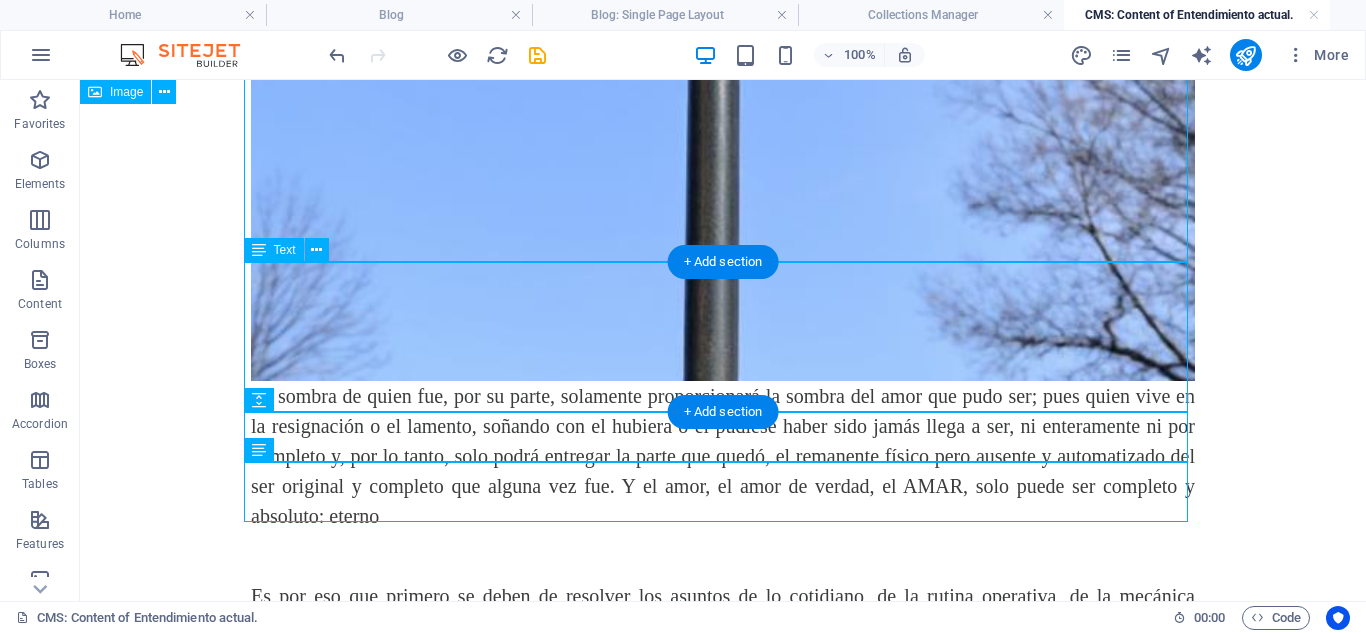scroll, scrollTop: 6637, scrollLeft: 0, axis: vertical 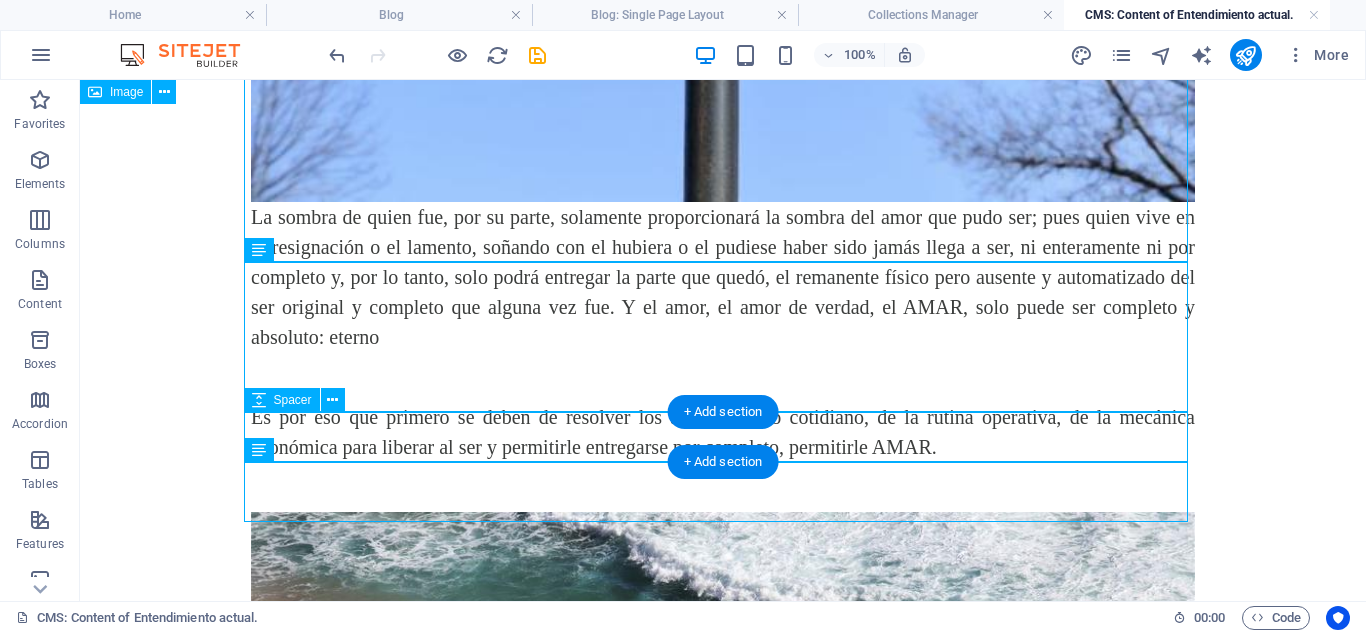 click at bounding box center [723, 377] 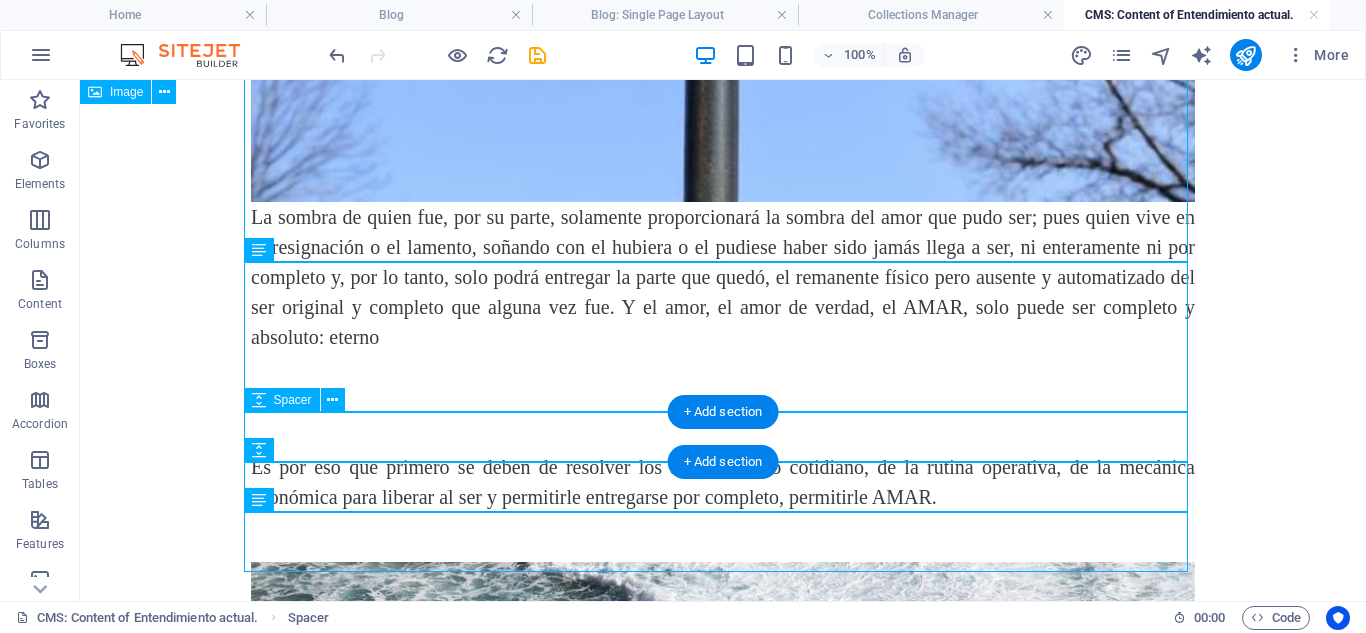 click at bounding box center [723, 377] 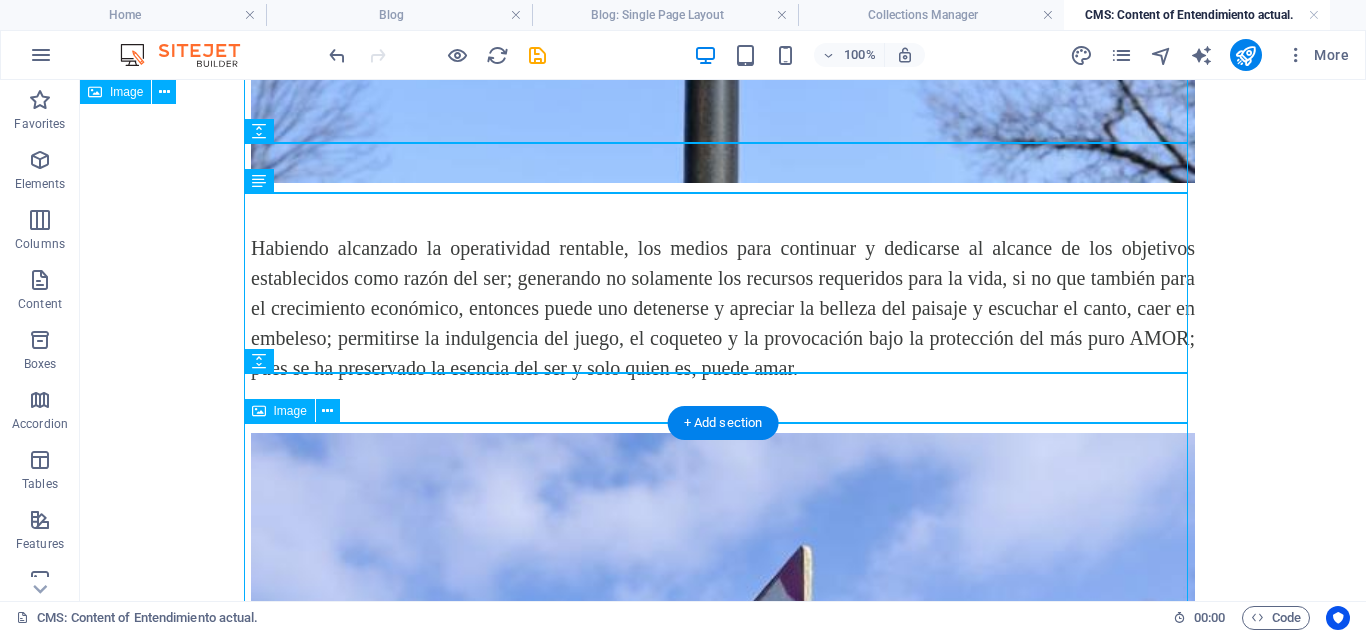 scroll, scrollTop: 5737, scrollLeft: 0, axis: vertical 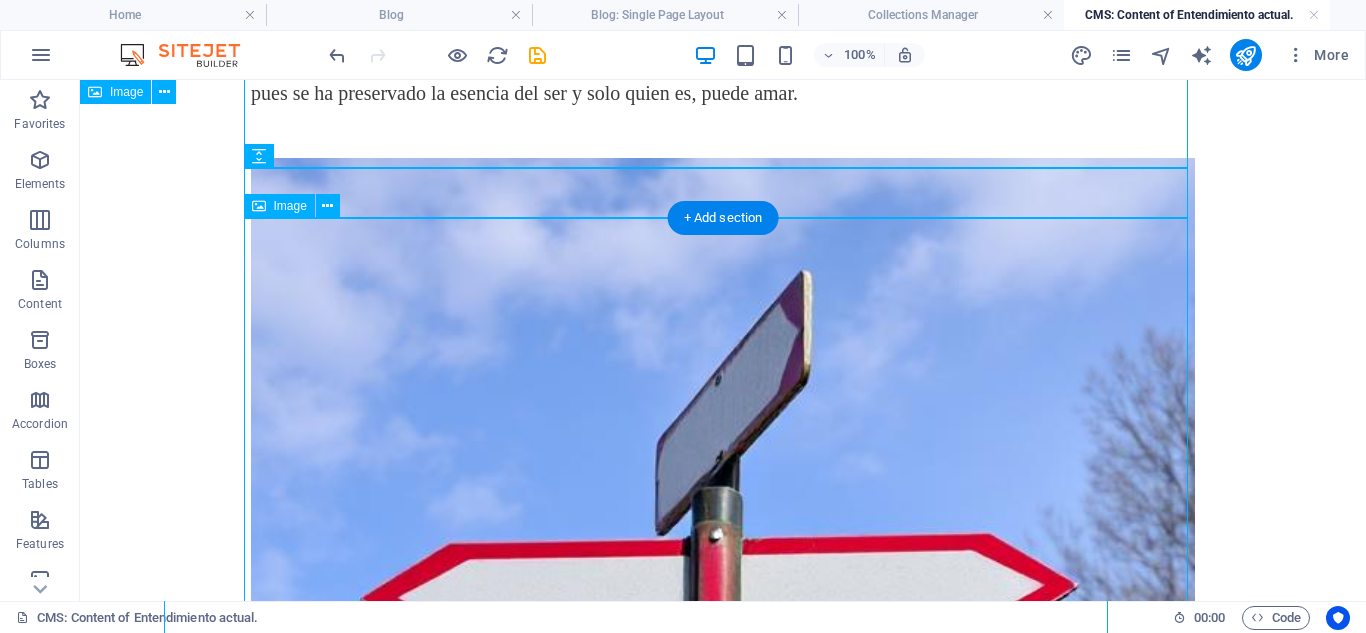 click at bounding box center (723, 630) 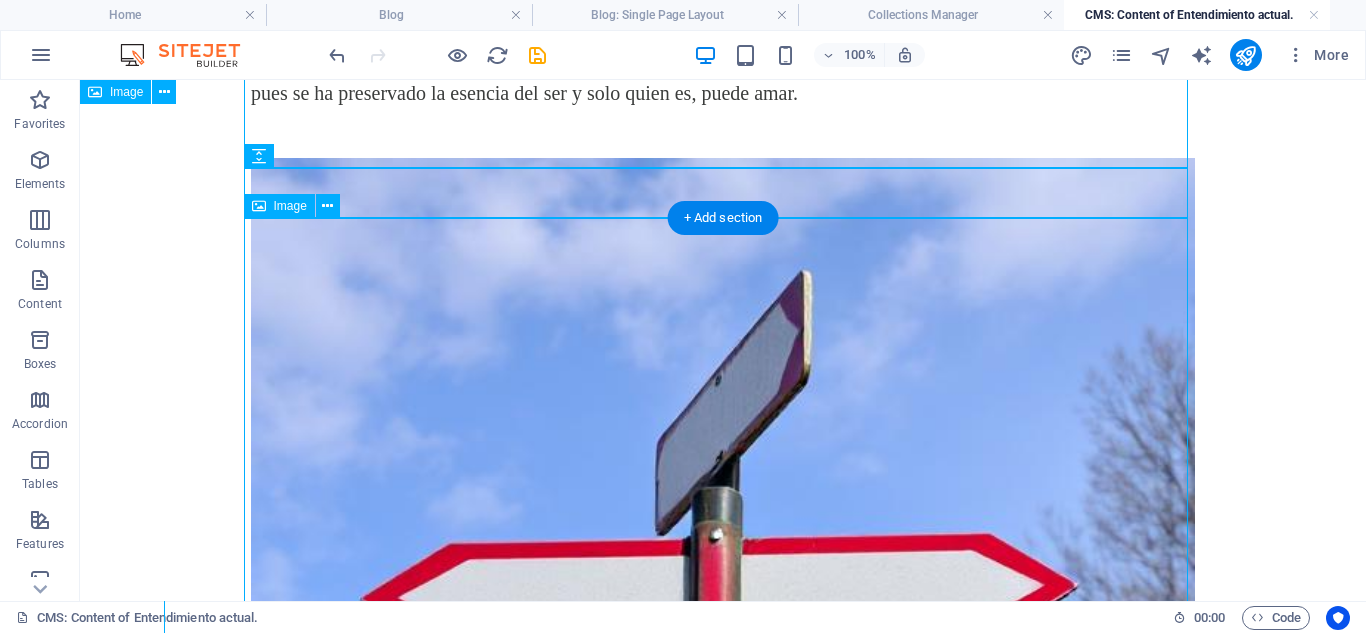 click at bounding box center (723, 630) 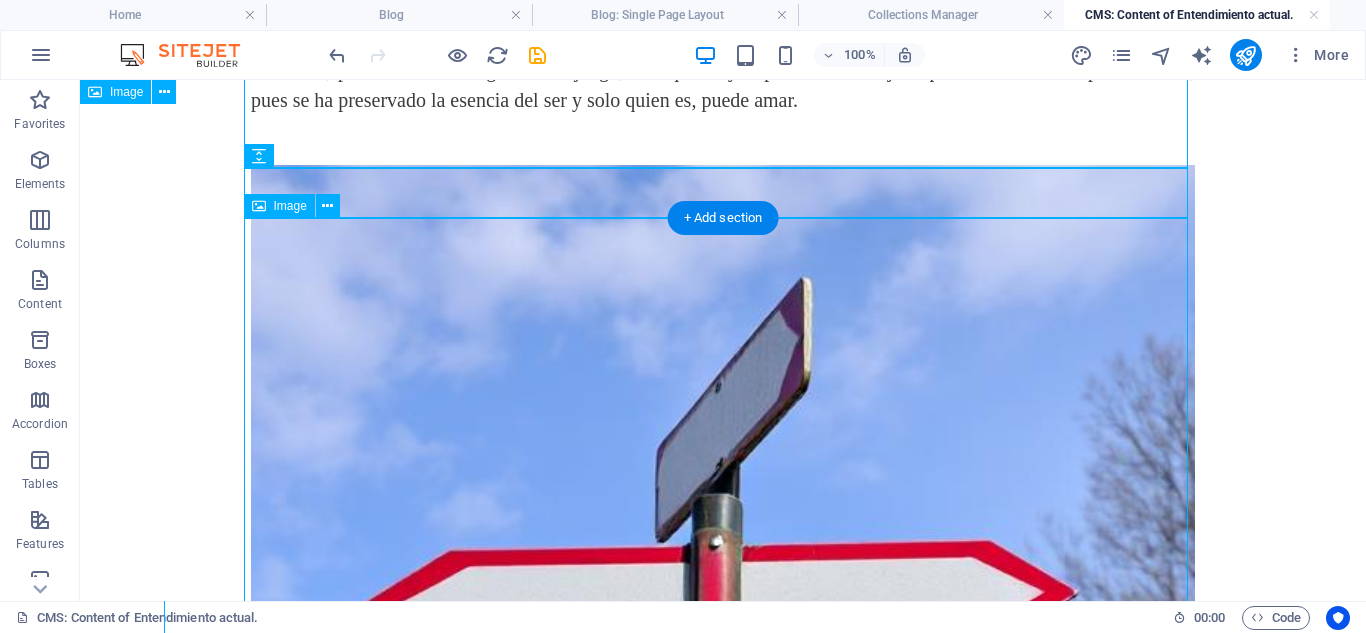 select on "%" 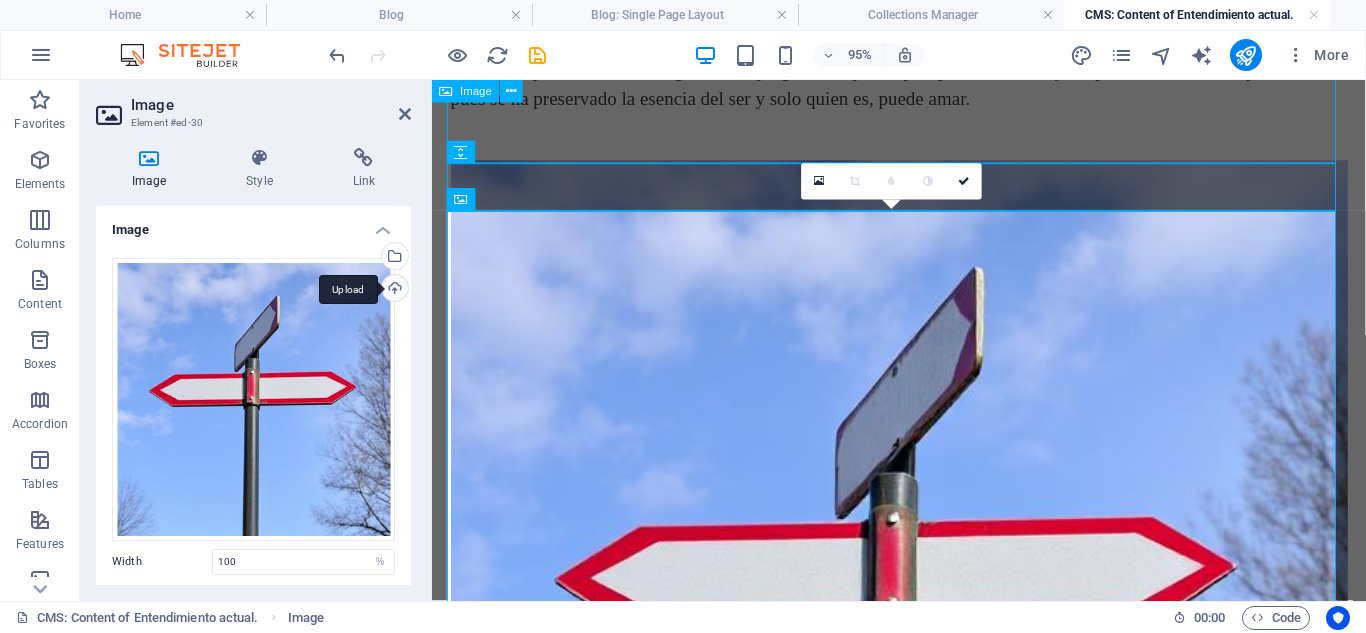 click on "Upload" at bounding box center (393, 290) 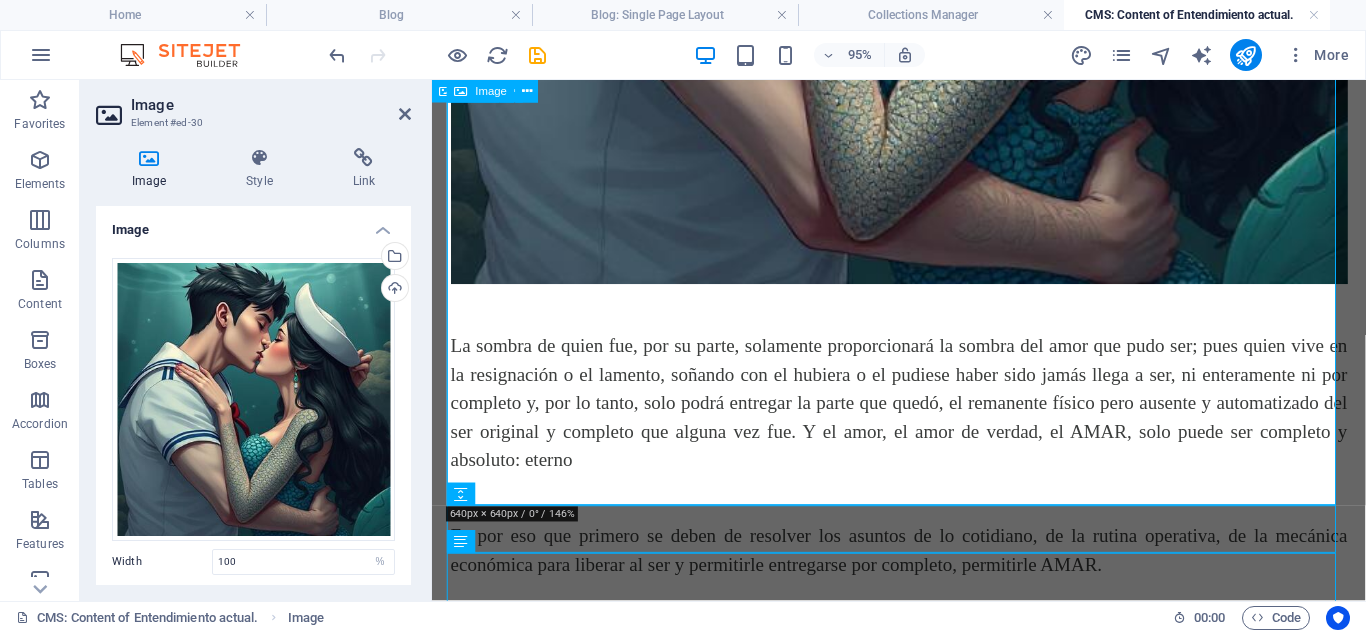 scroll, scrollTop: 6330, scrollLeft: 0, axis: vertical 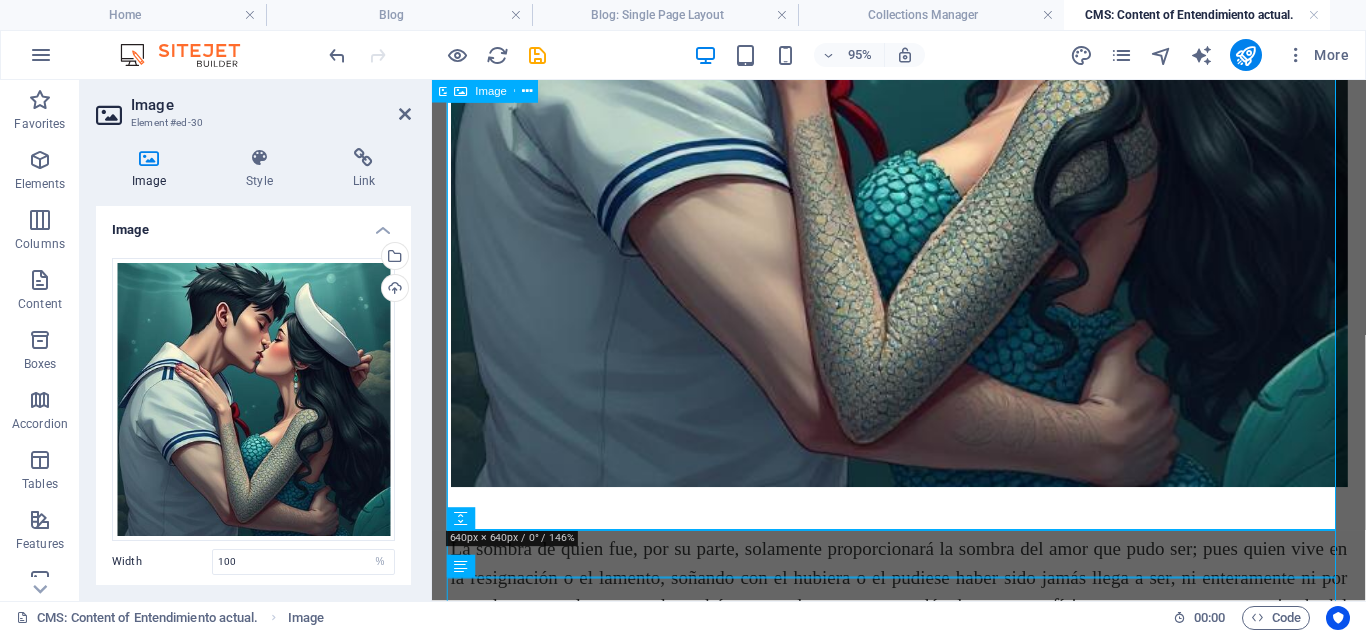 click at bounding box center [924, 37] 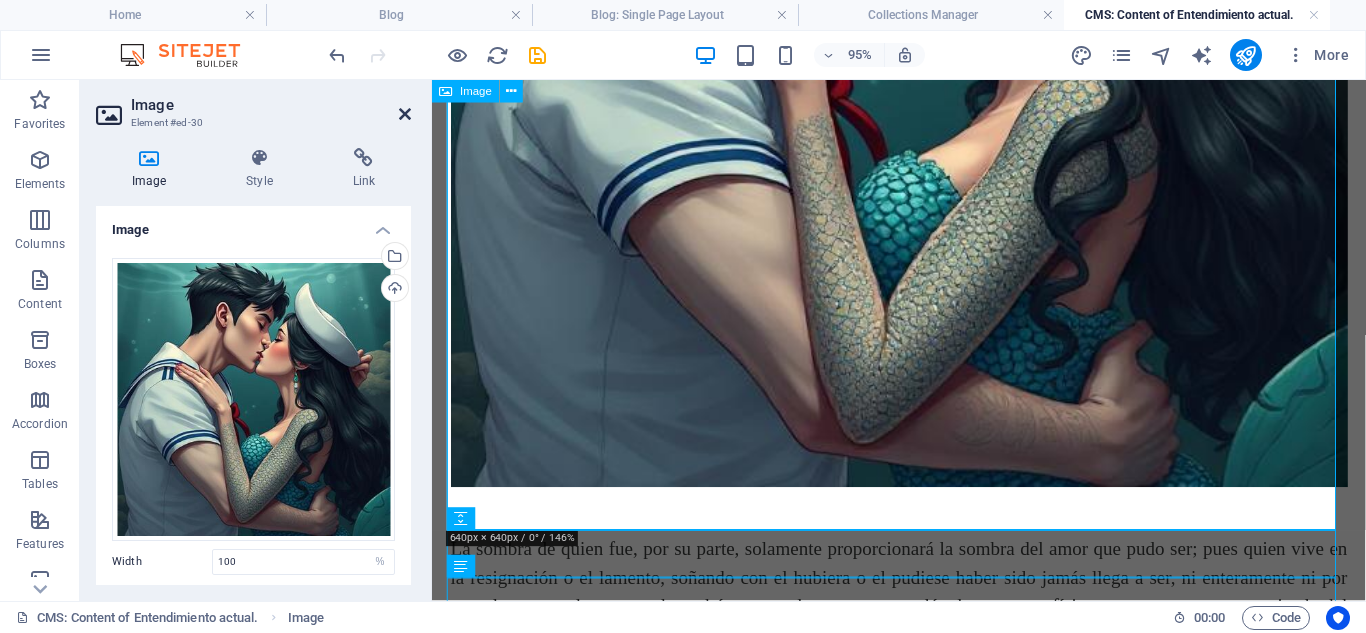 drag, startPoint x: 399, startPoint y: 110, endPoint x: 319, endPoint y: 31, distance: 112.432205 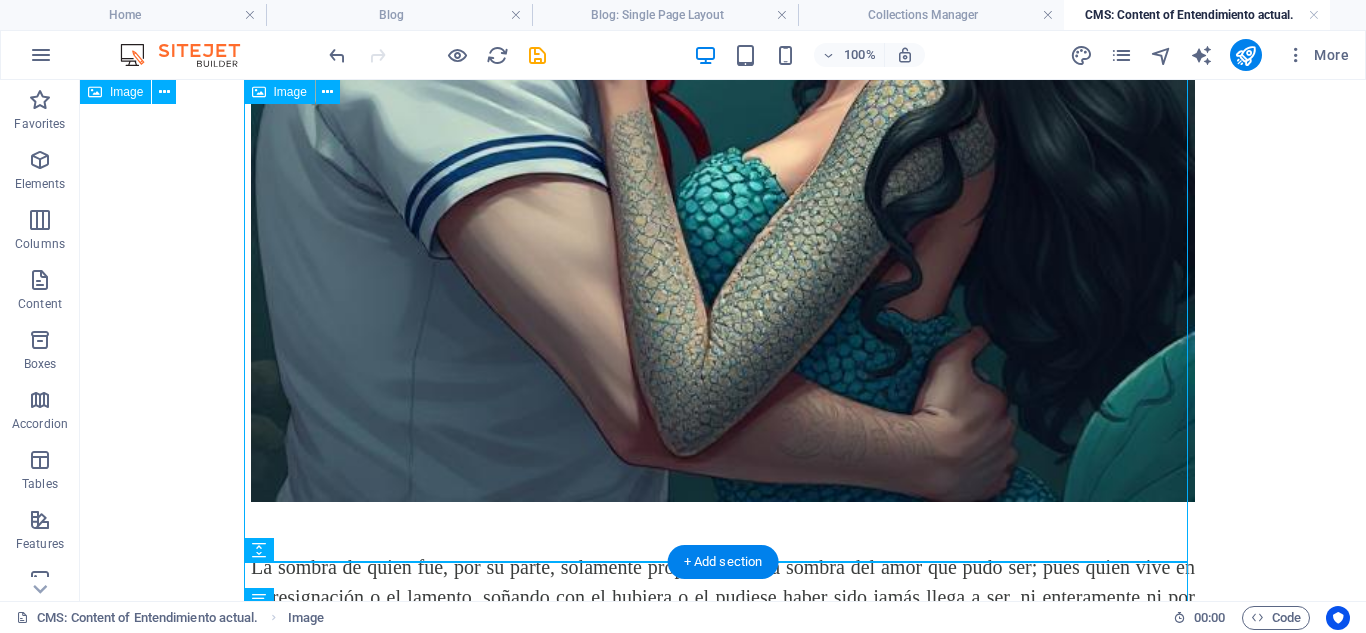 scroll, scrollTop: 6537, scrollLeft: 0, axis: vertical 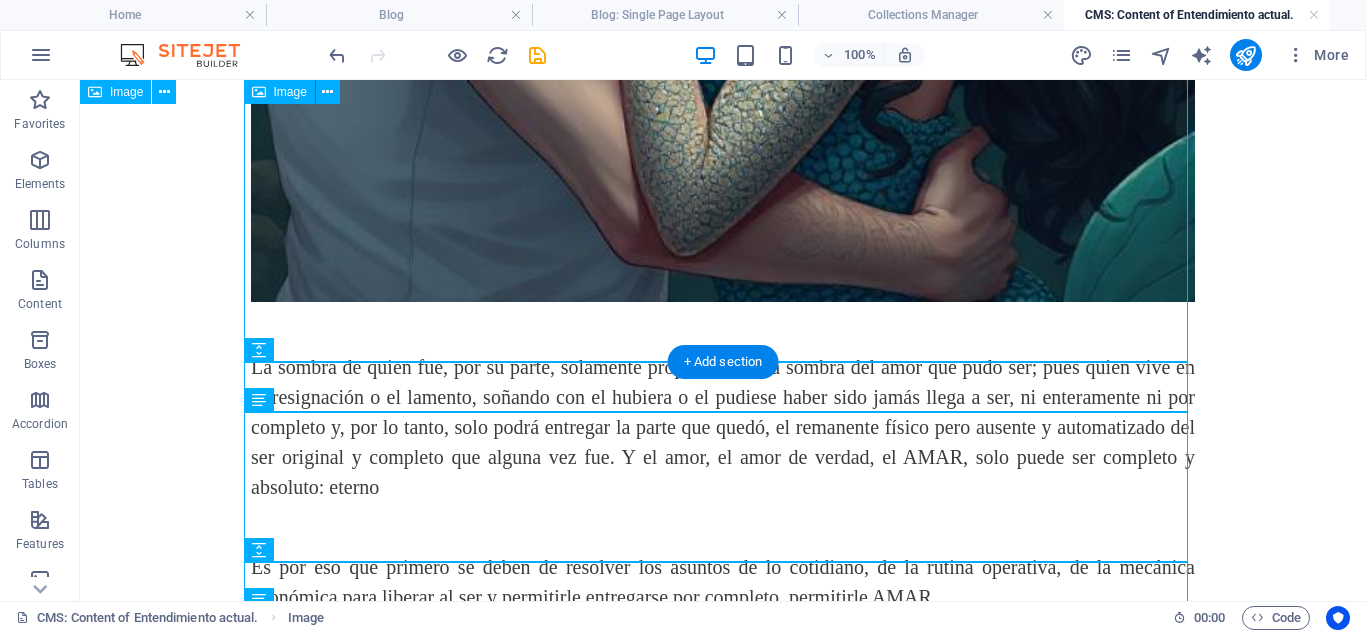 click at bounding box center [723, -170] 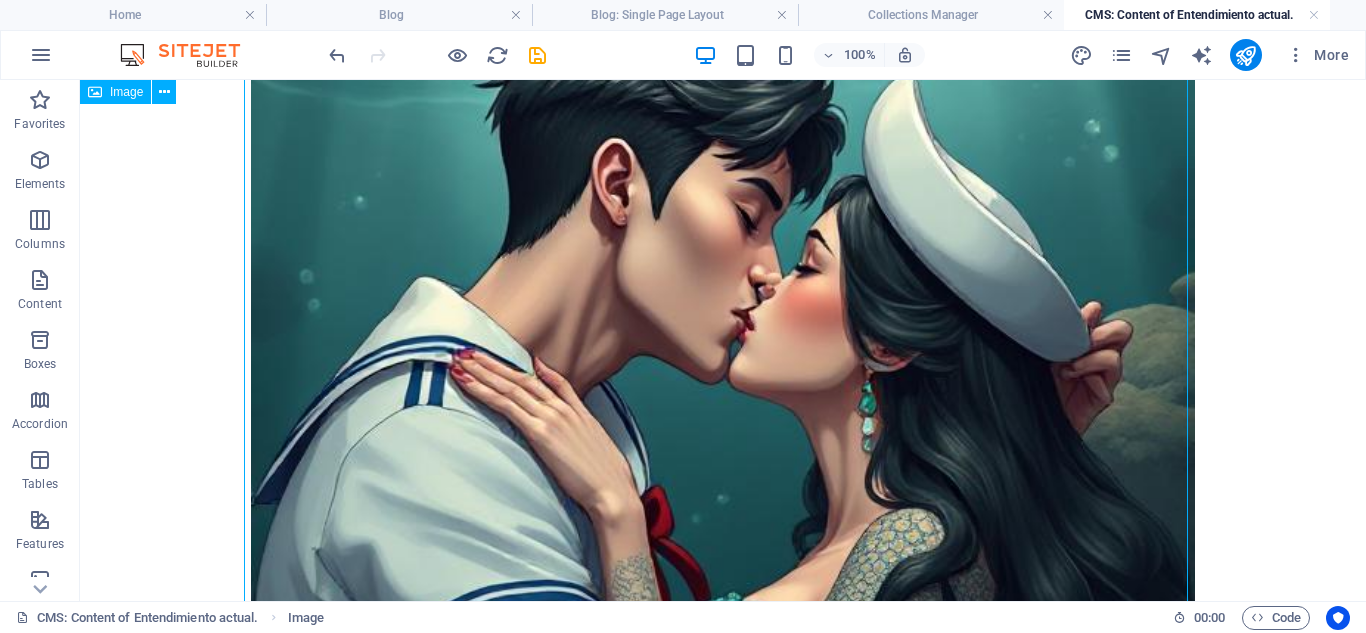 scroll, scrollTop: 6937, scrollLeft: 0, axis: vertical 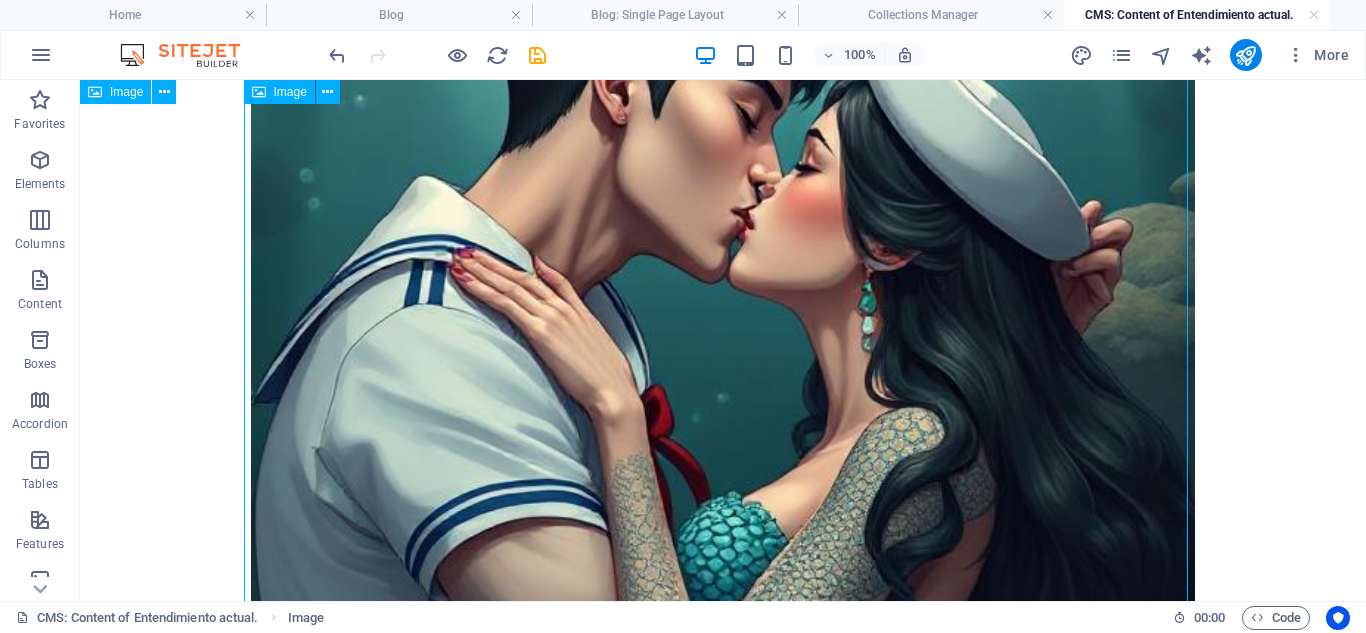 click at bounding box center (723, 374) 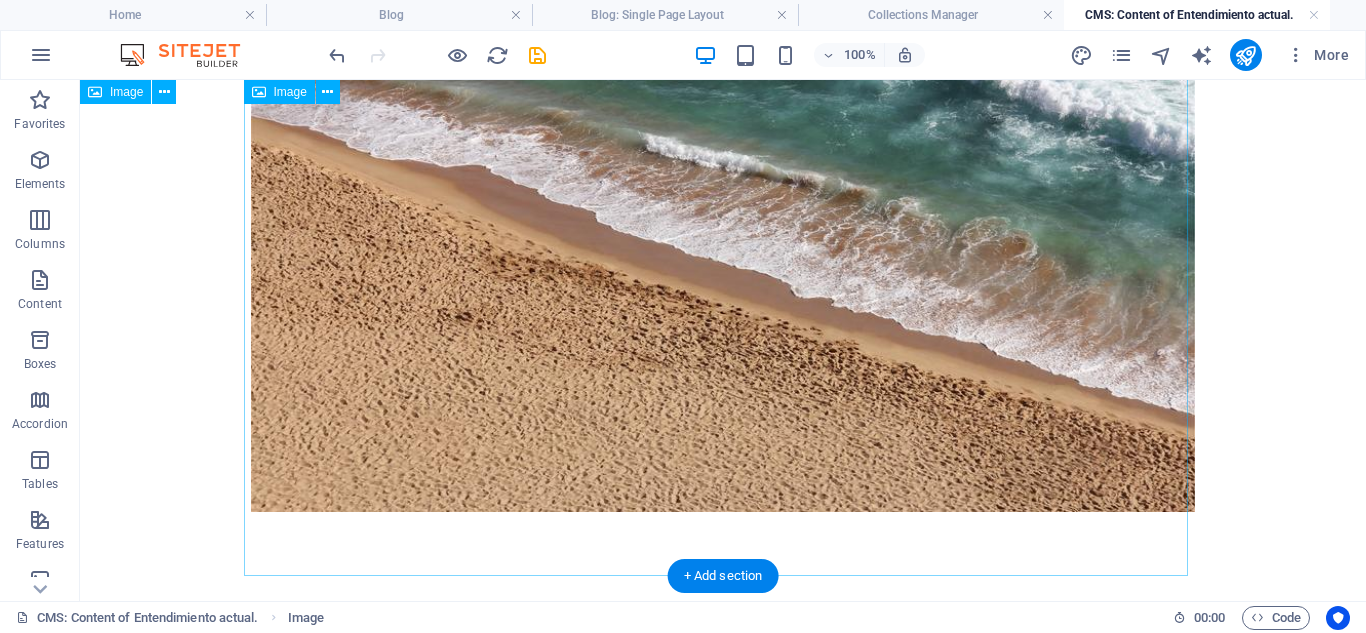 scroll, scrollTop: 8186, scrollLeft: 0, axis: vertical 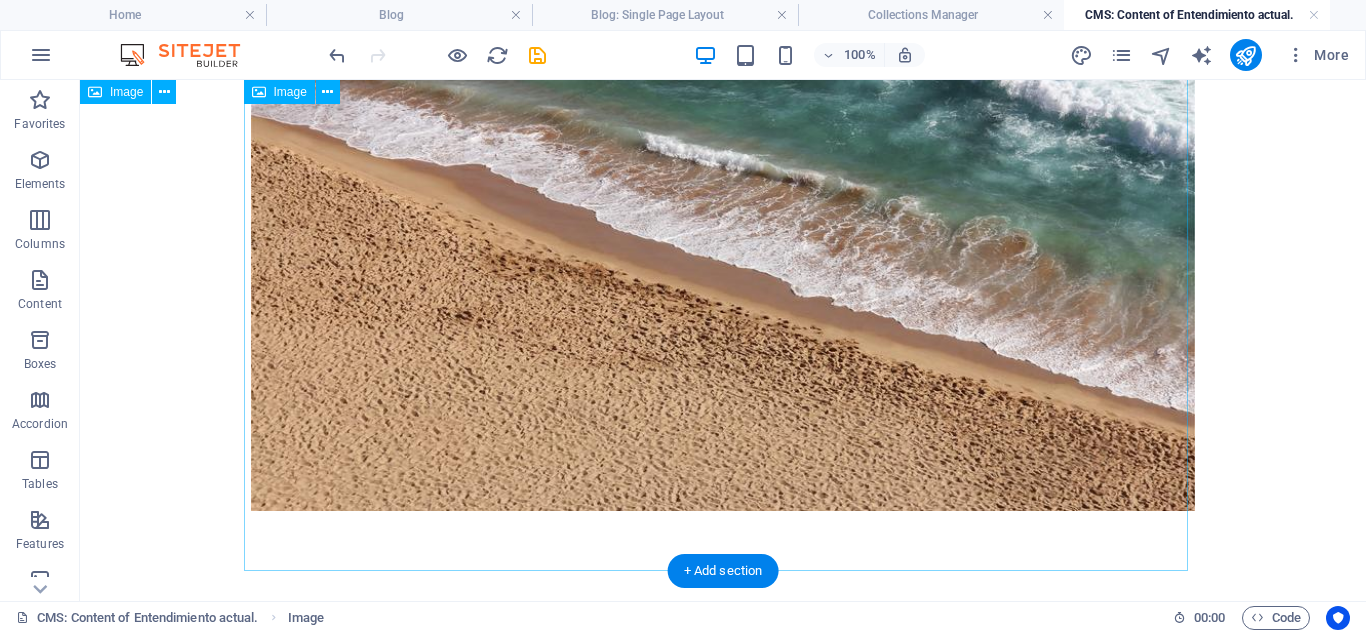 click at bounding box center (723, 234) 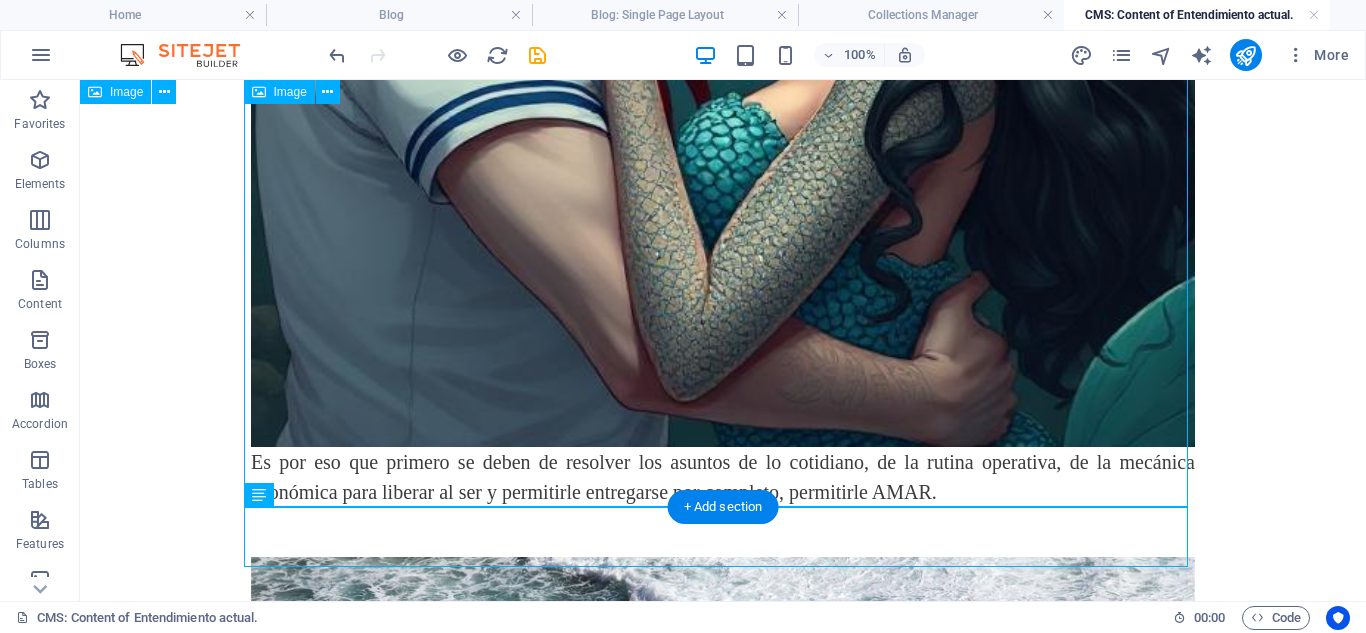 scroll, scrollTop: 7686, scrollLeft: 0, axis: vertical 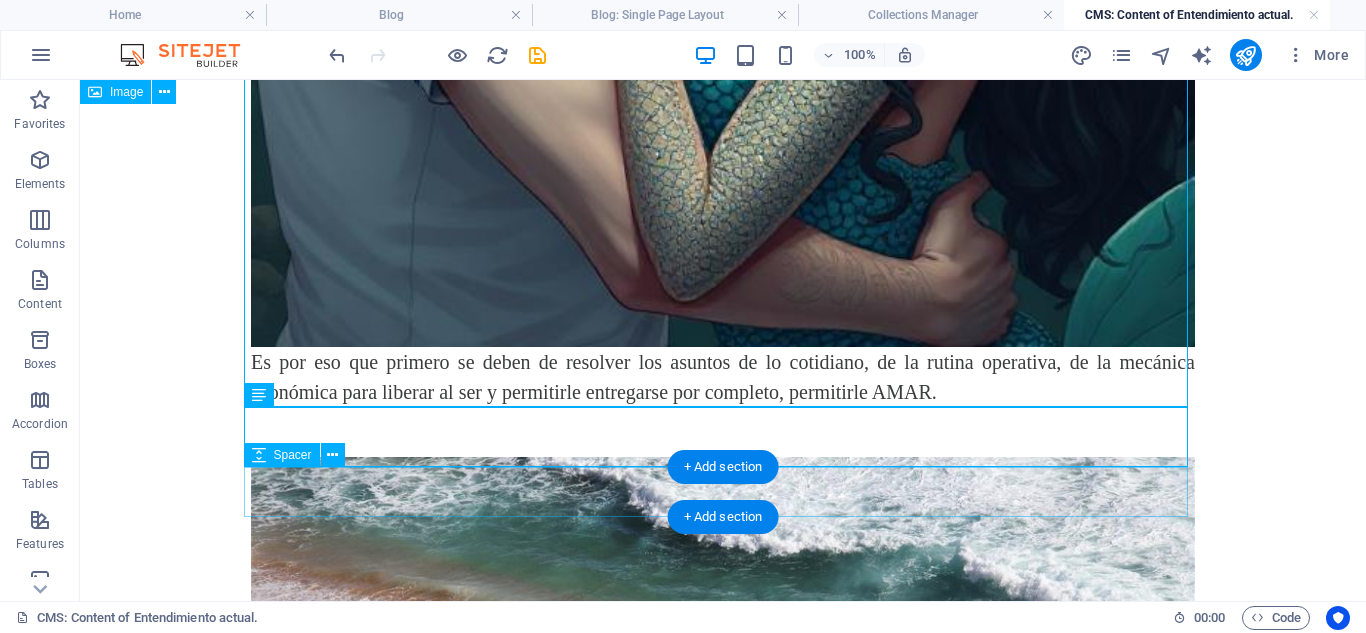 click at bounding box center (723, 432) 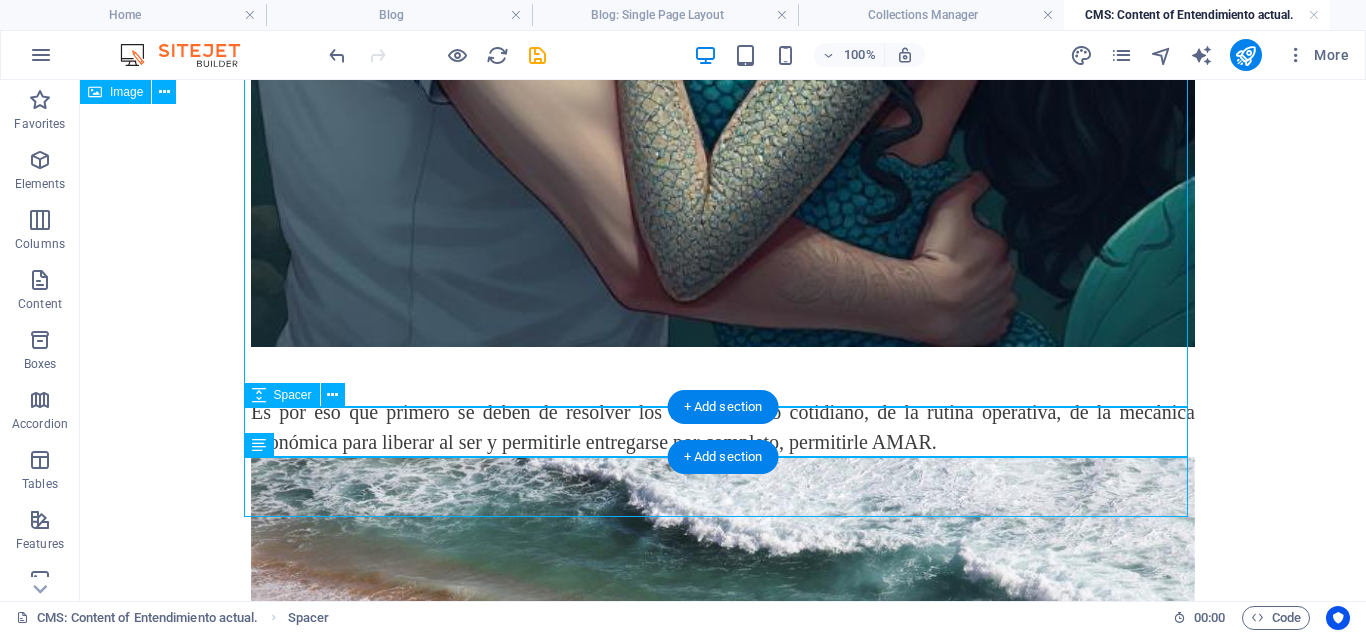 click at bounding box center [723, 372] 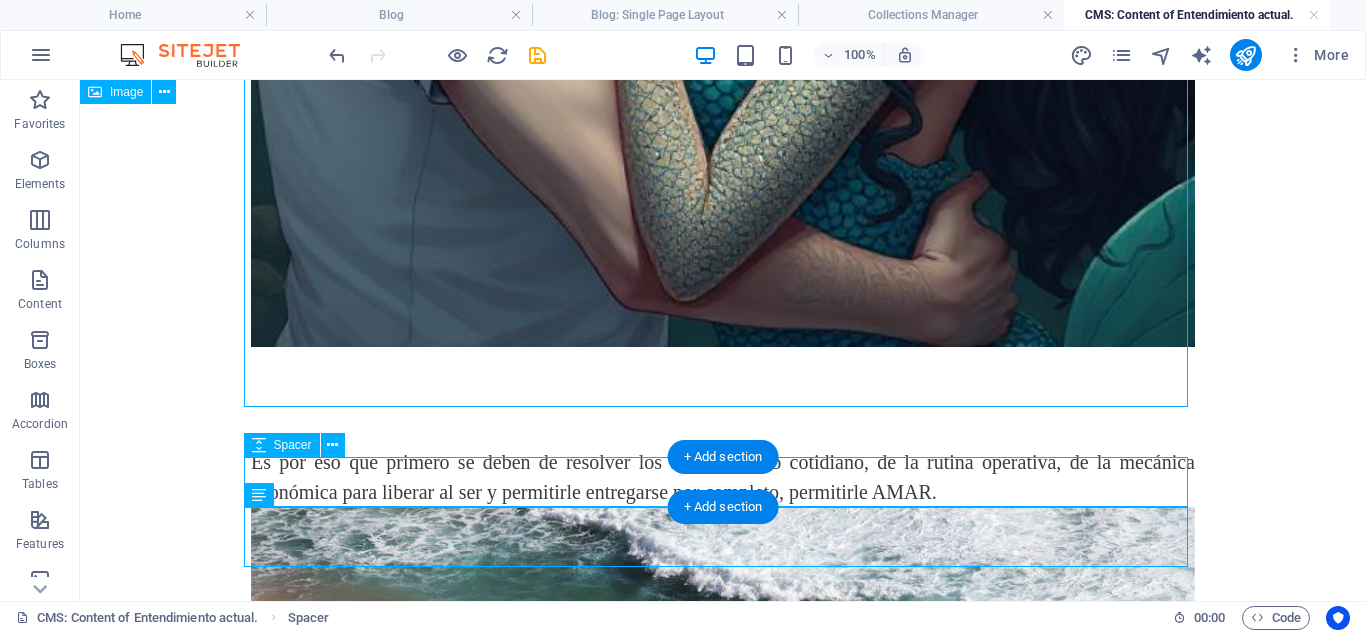 click at bounding box center [723, 422] 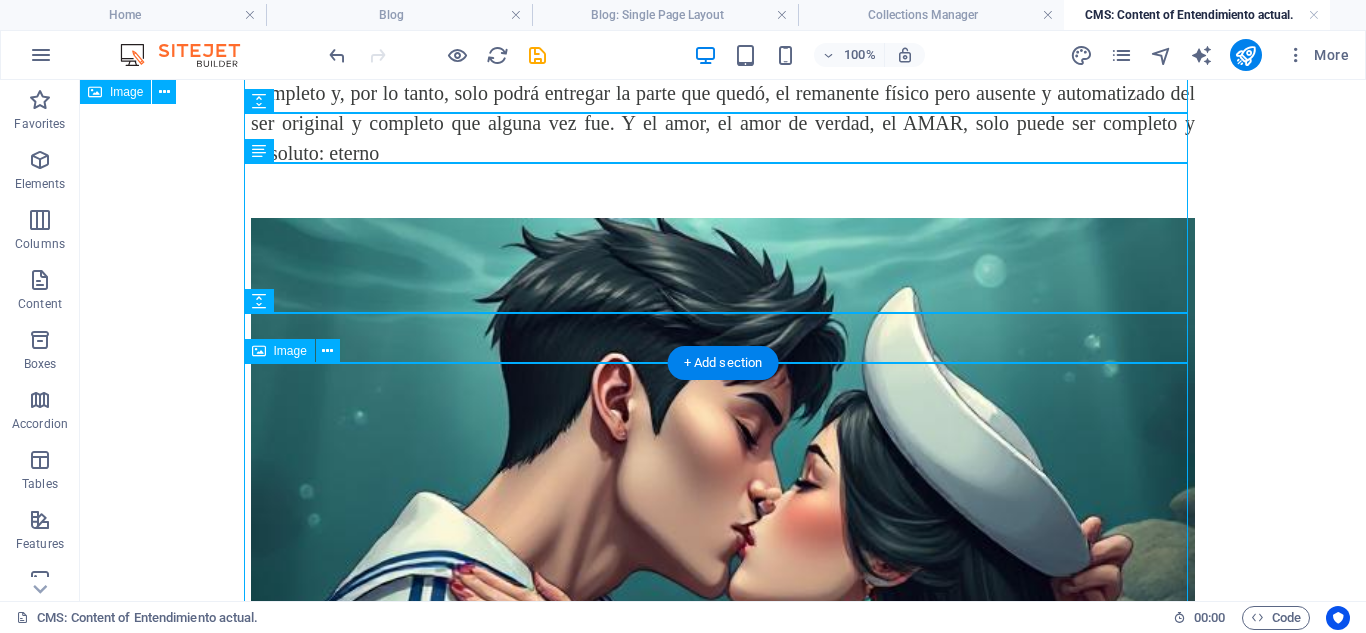 scroll, scrollTop: 6886, scrollLeft: 0, axis: vertical 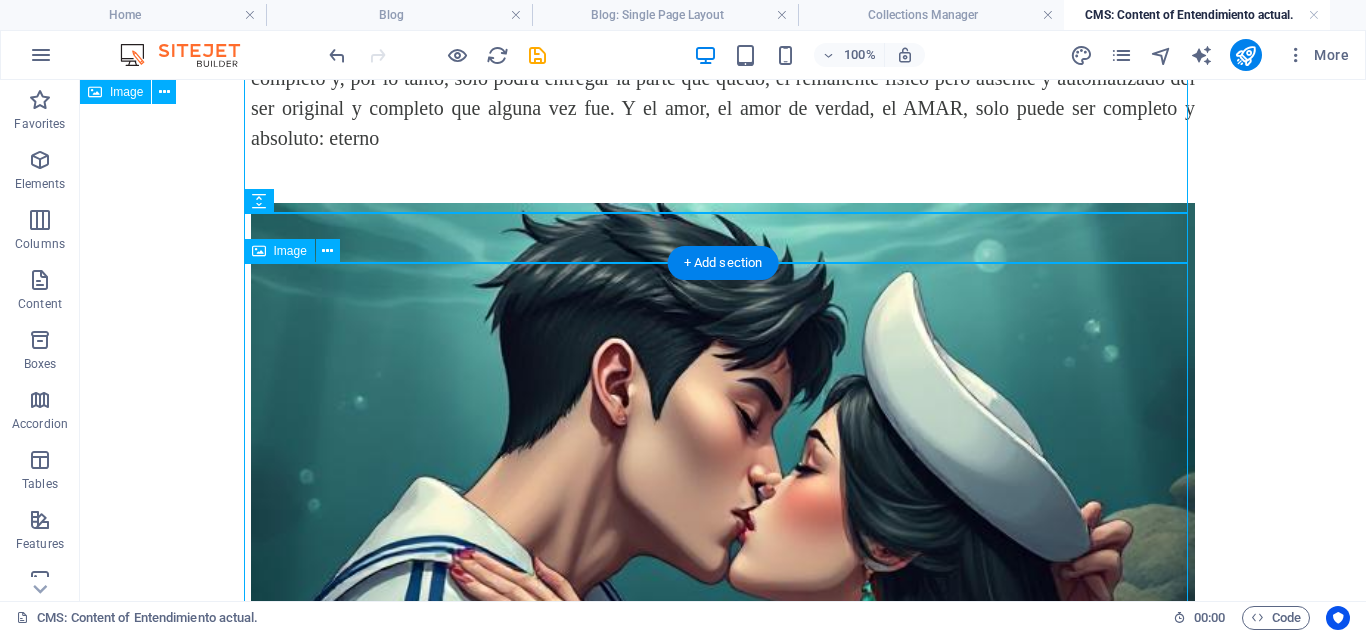 click at bounding box center [723, 675] 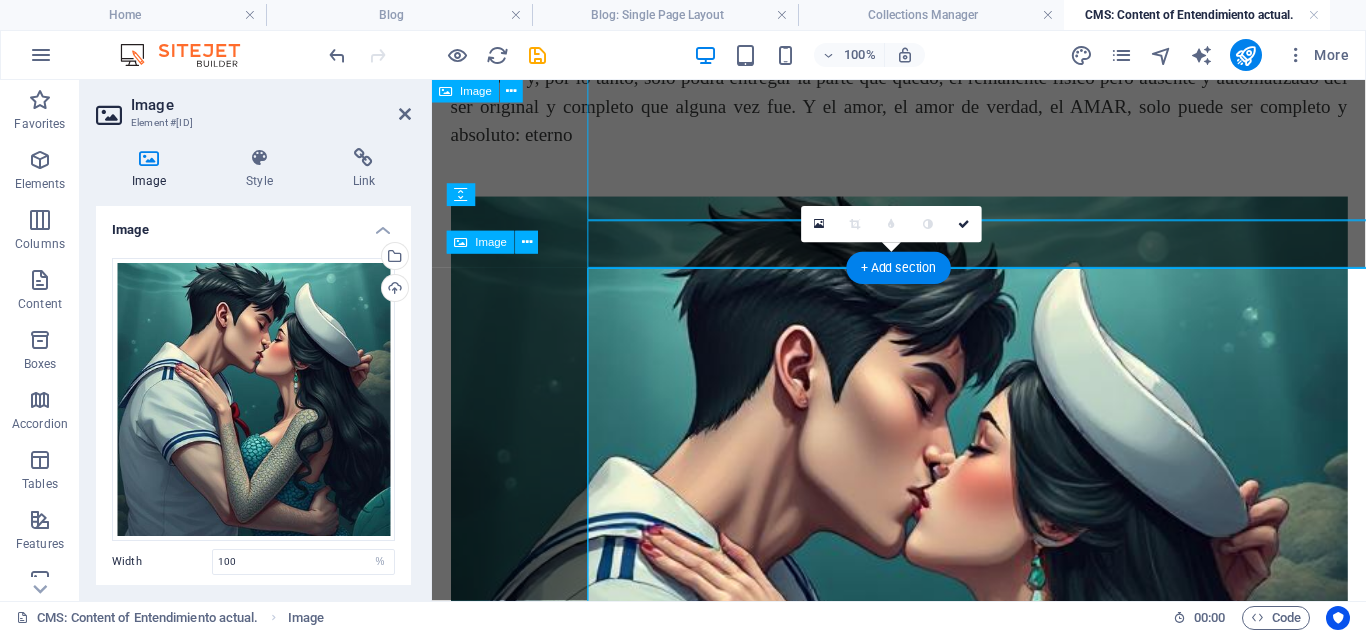 scroll, scrollTop: 6871, scrollLeft: 0, axis: vertical 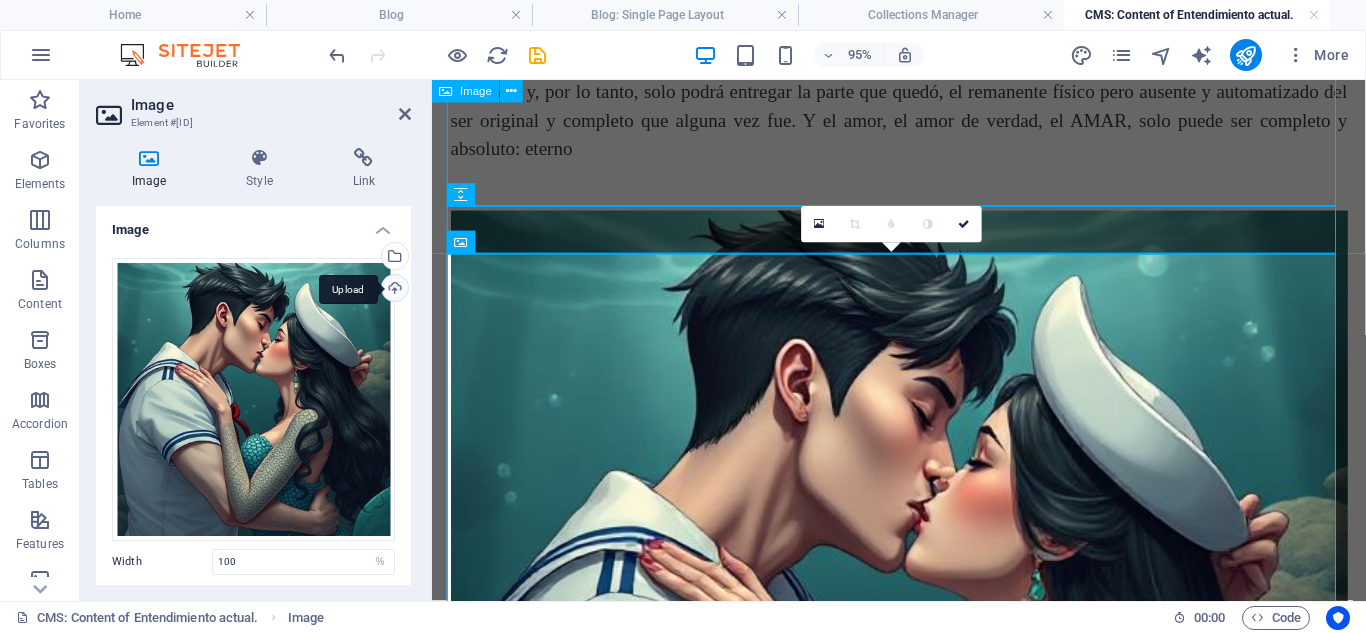 click on "Upload" at bounding box center (393, 290) 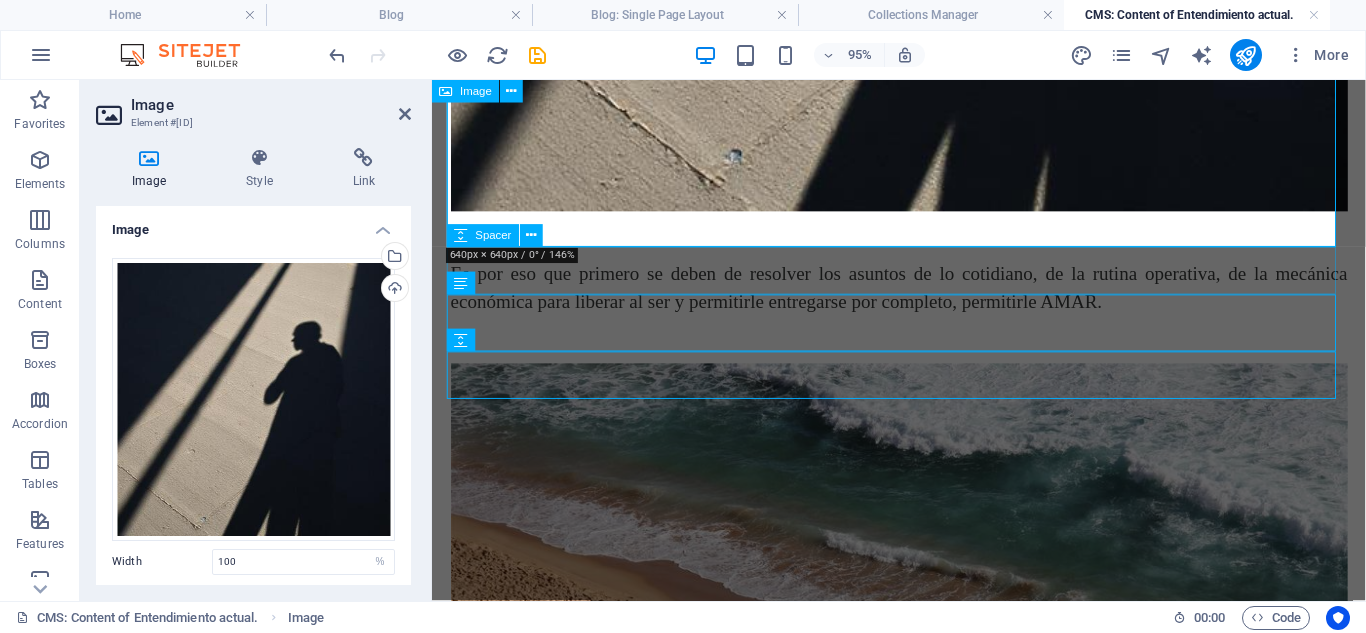 scroll, scrollTop: 7871, scrollLeft: 0, axis: vertical 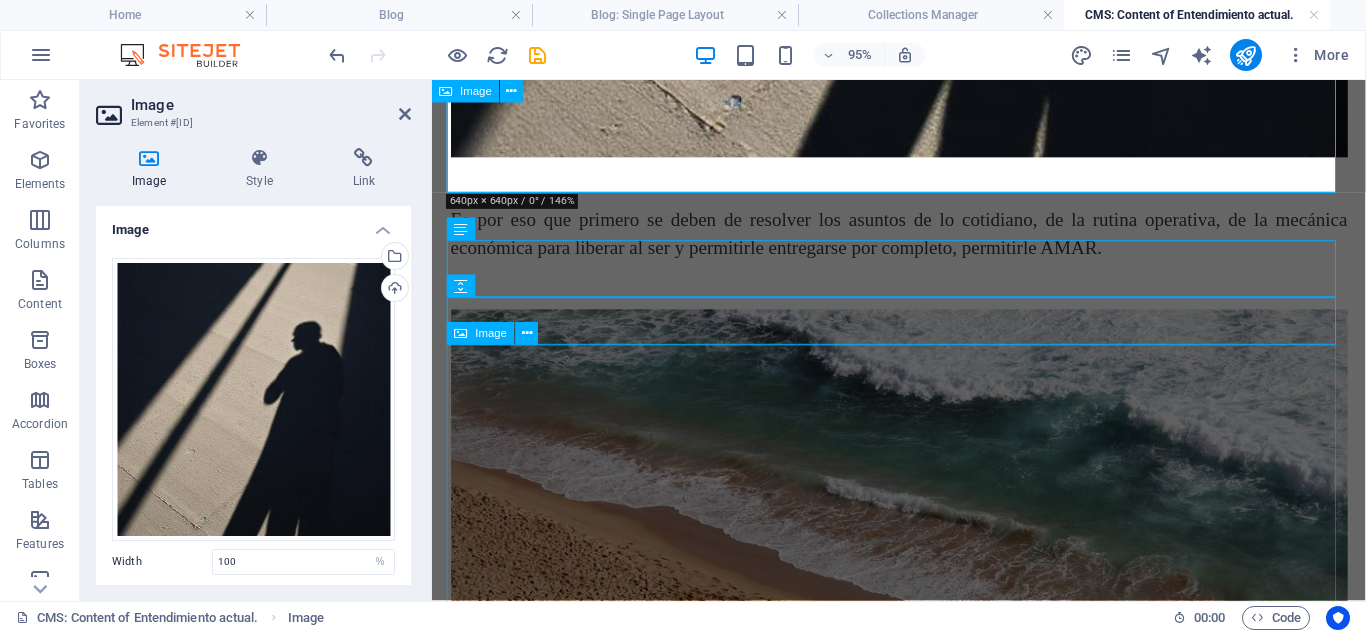 click at bounding box center (924, 599) 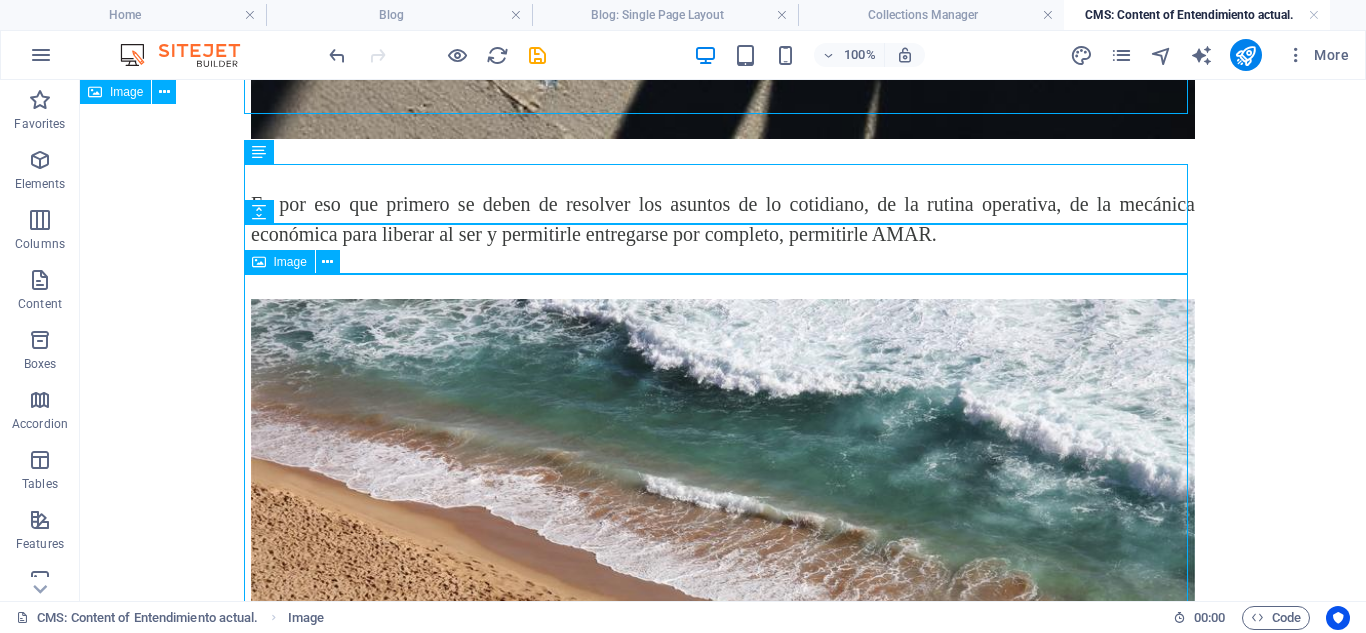 scroll, scrollTop: 7886, scrollLeft: 0, axis: vertical 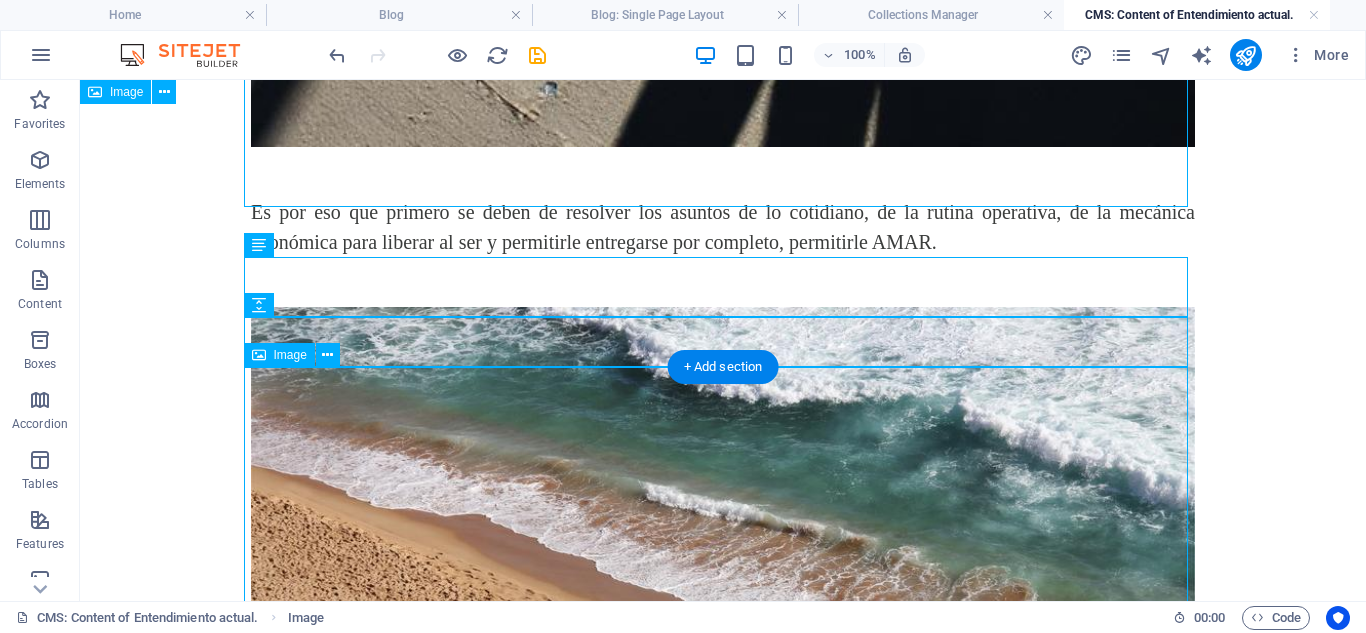 click at bounding box center (723, 584) 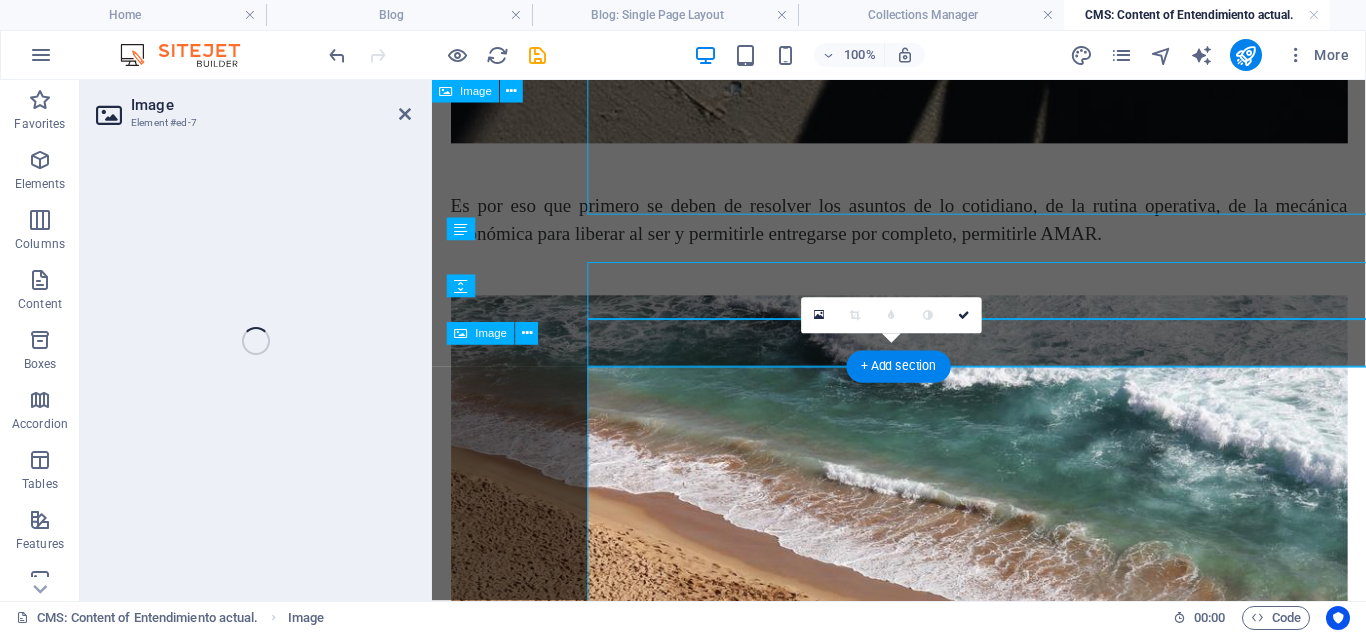 select on "%" 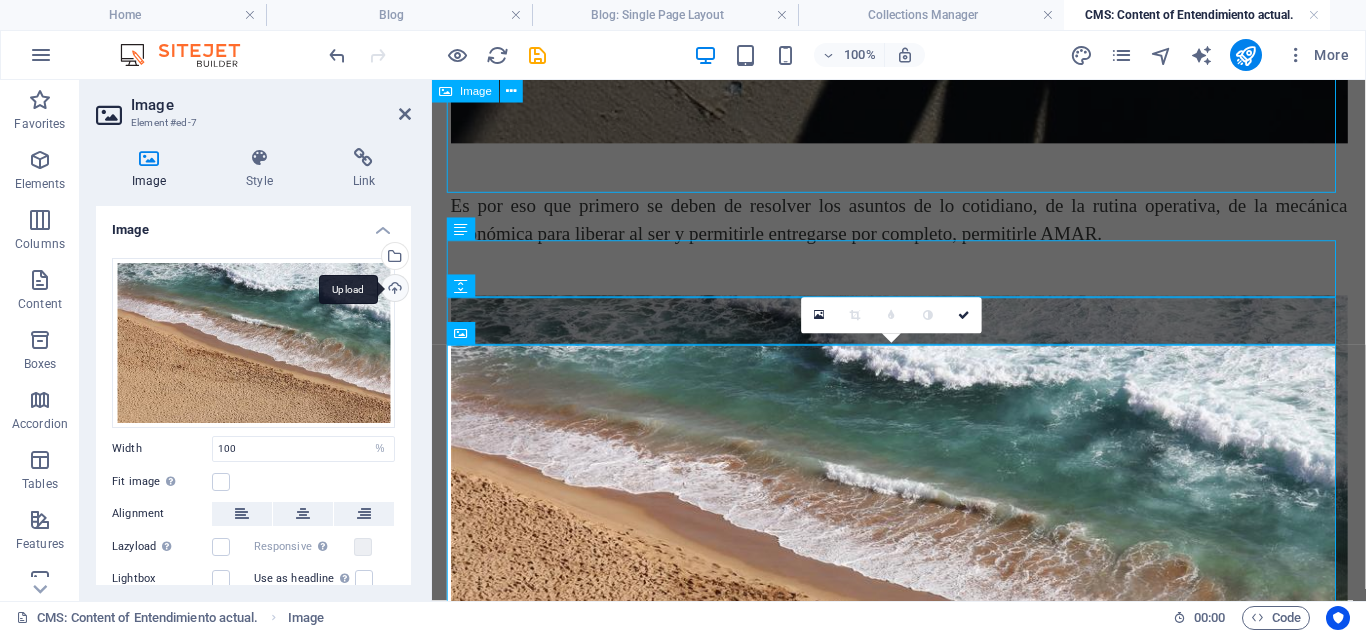 scroll, scrollTop: 7871, scrollLeft: 0, axis: vertical 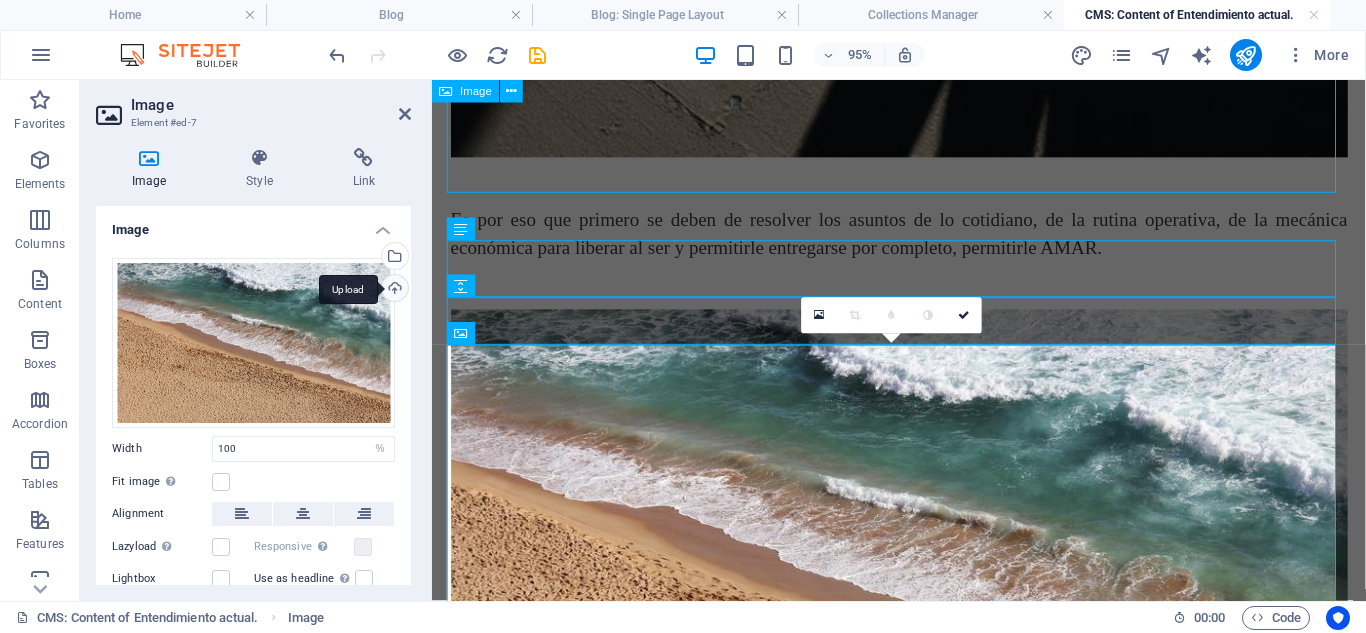 click on "Upload" at bounding box center [393, 290] 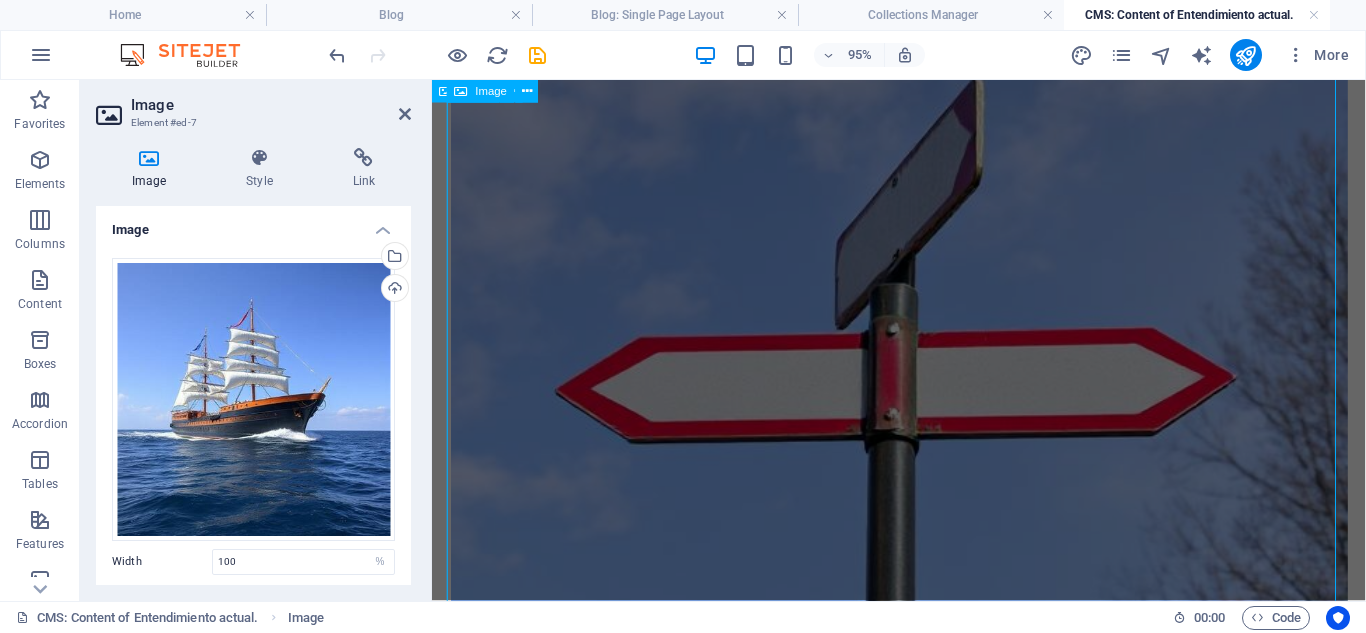 scroll, scrollTop: 4768, scrollLeft: 0, axis: vertical 